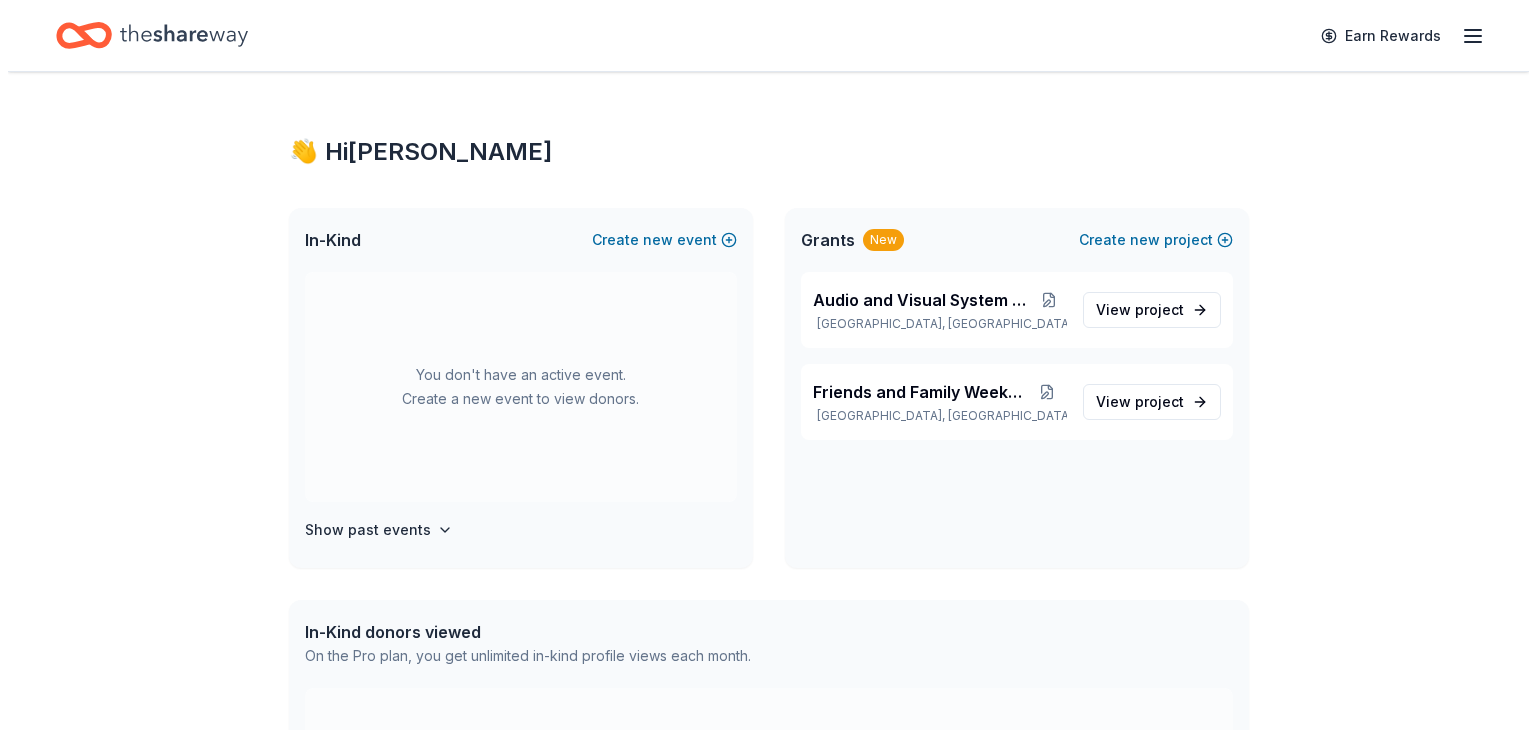 scroll, scrollTop: 0, scrollLeft: 0, axis: both 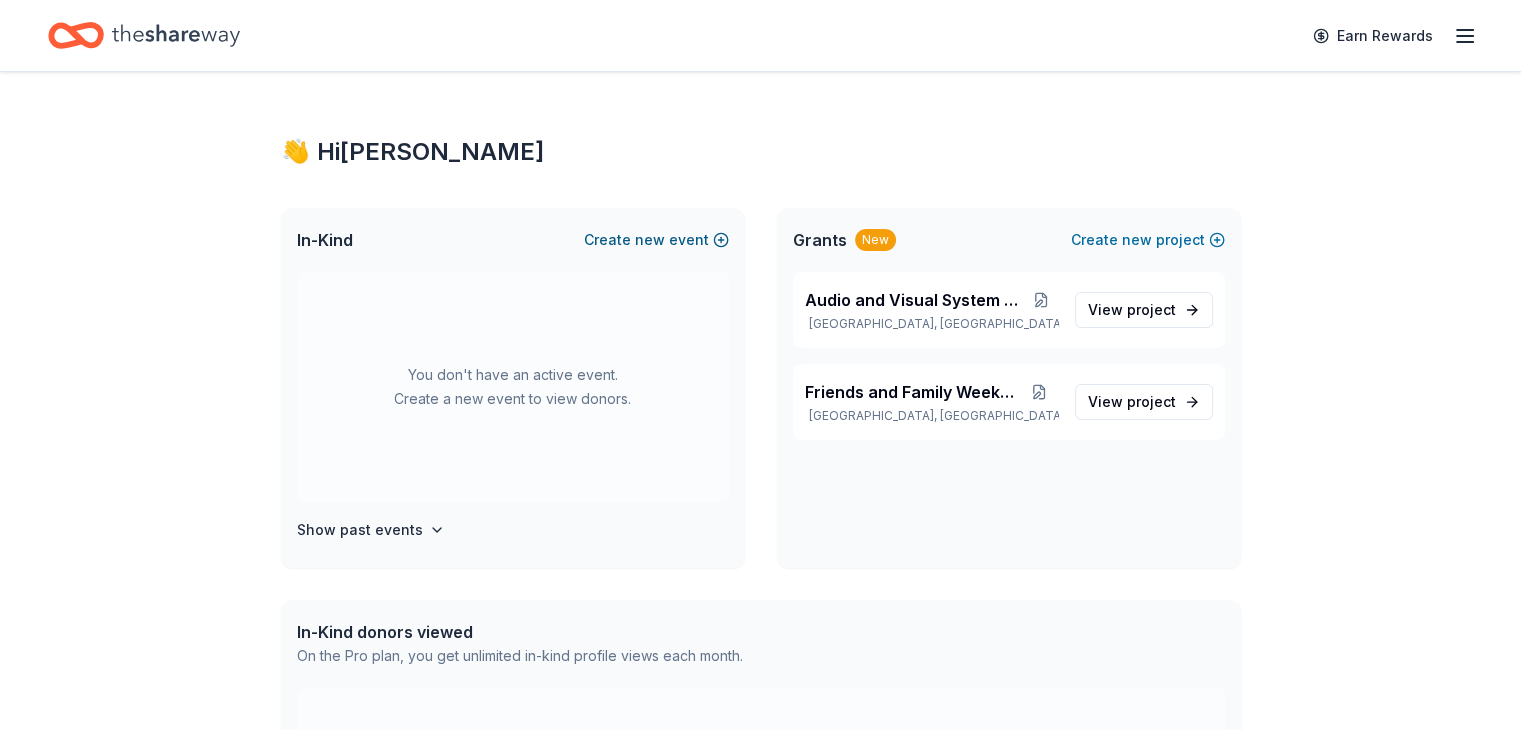 click on "Create  new  event" at bounding box center (656, 240) 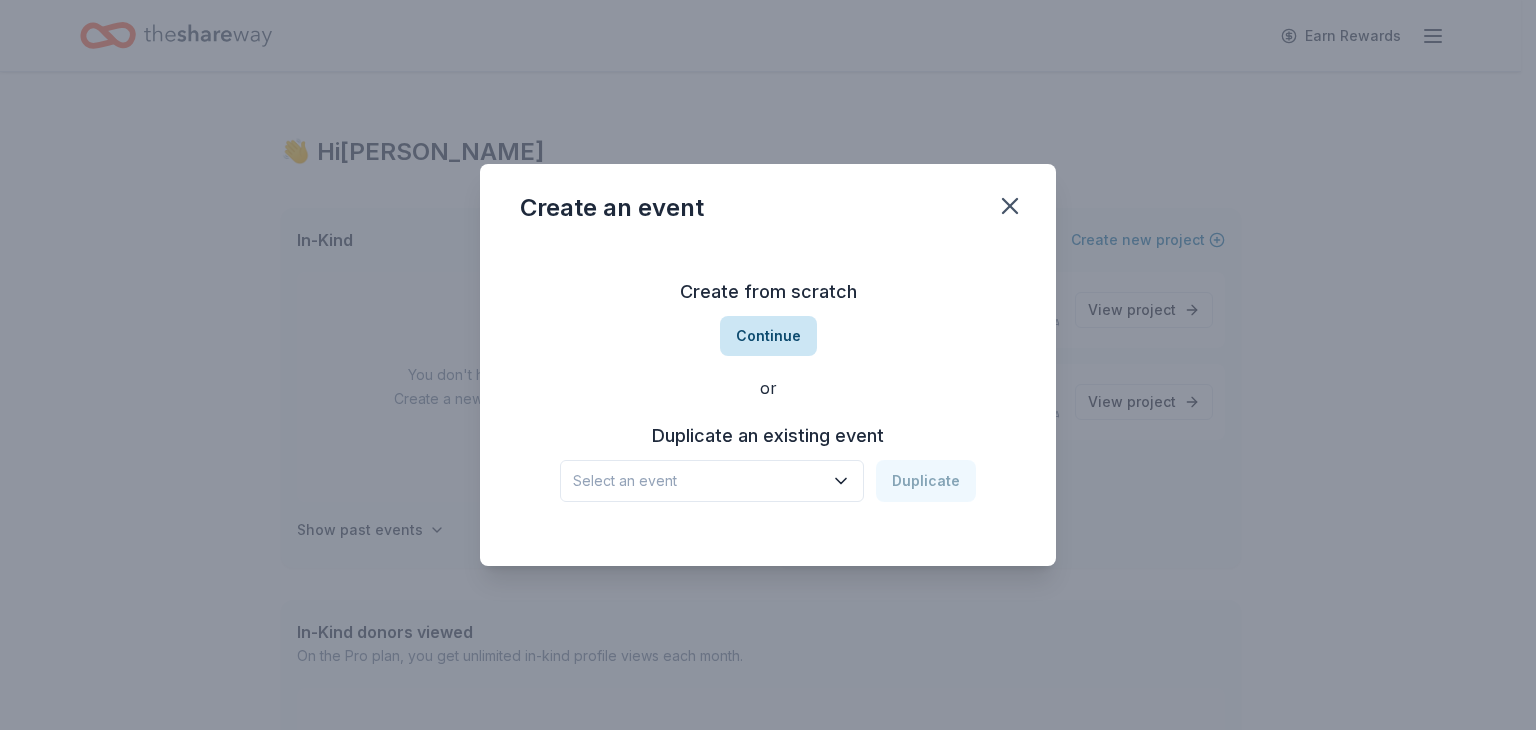 click on "Continue" at bounding box center [768, 336] 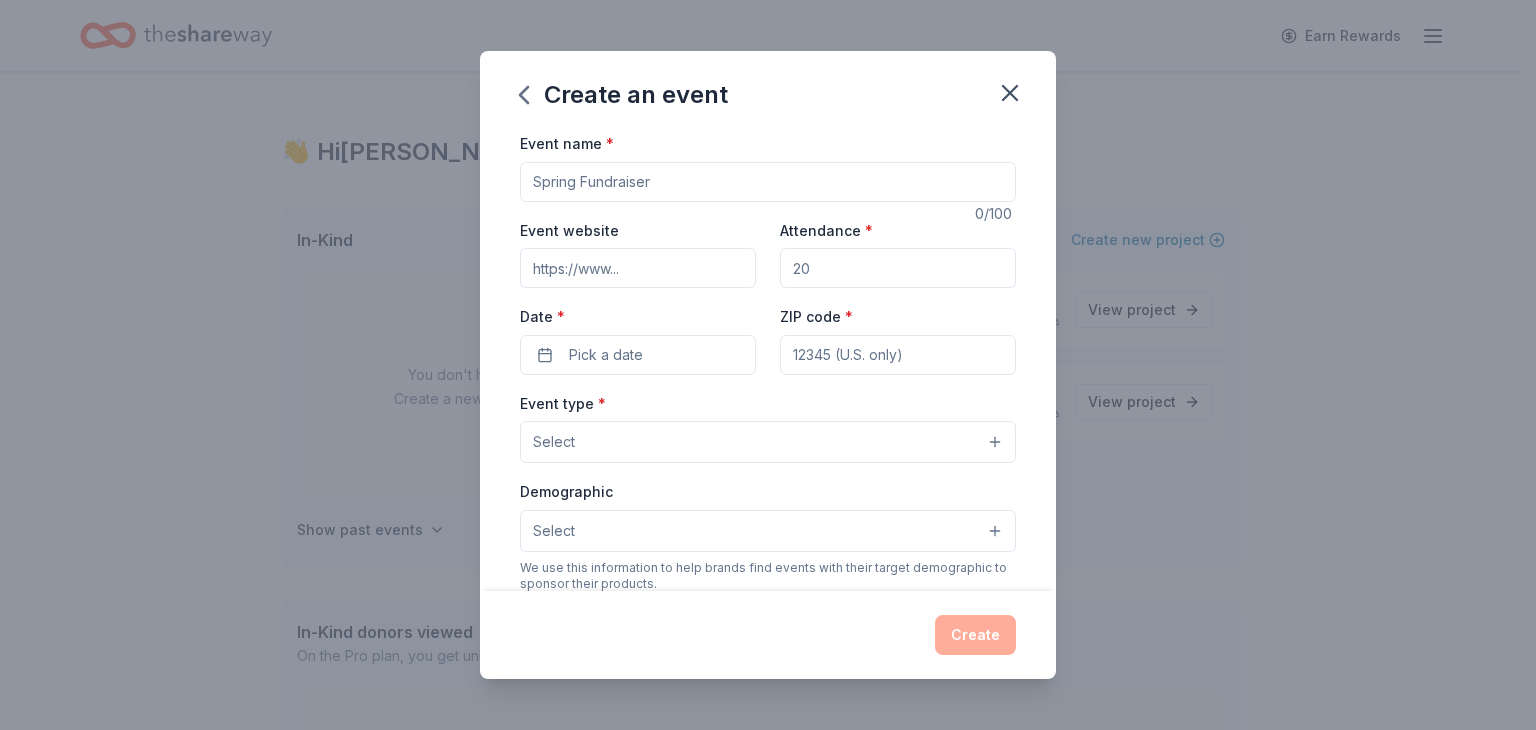 click on "Event name *" at bounding box center (768, 182) 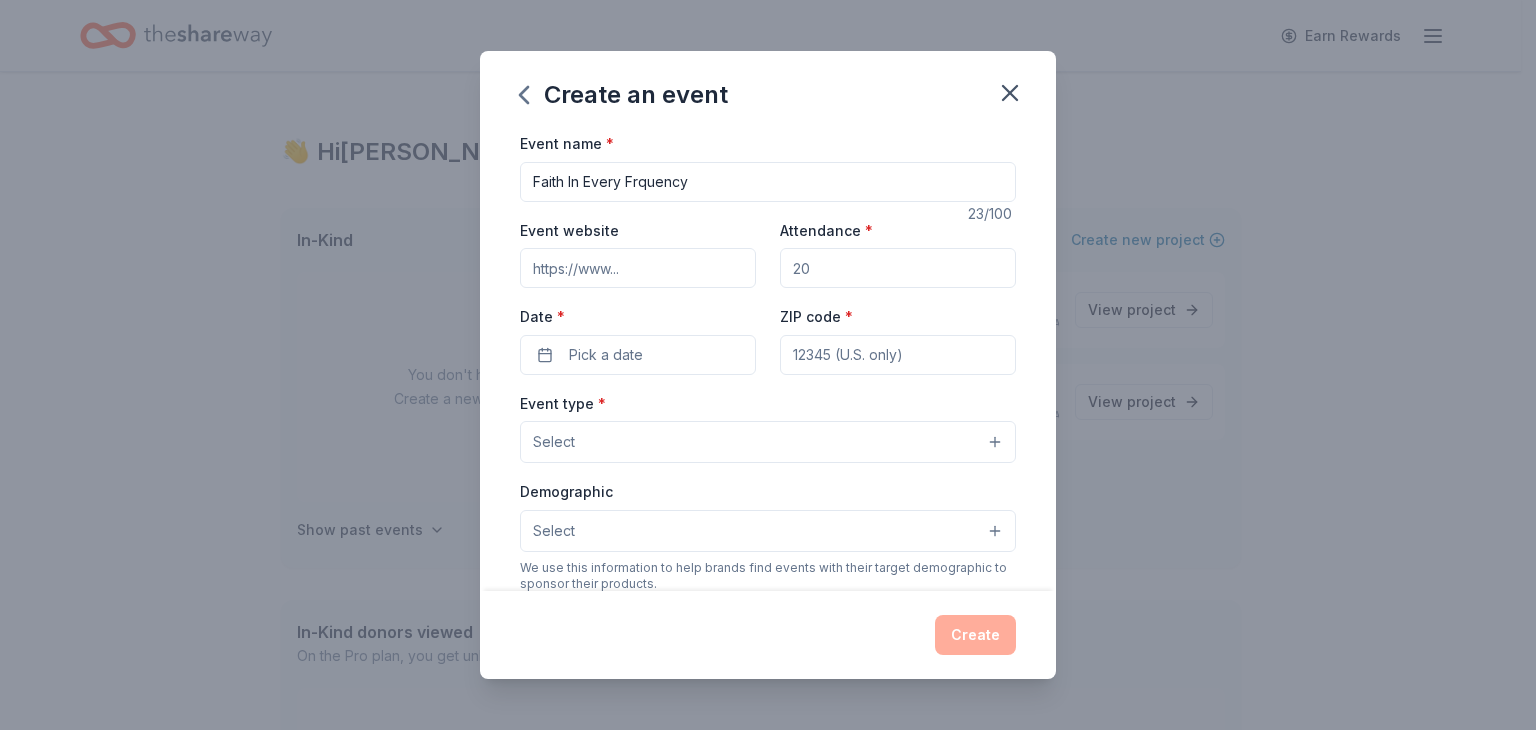 type on "Faith In Every Frquency" 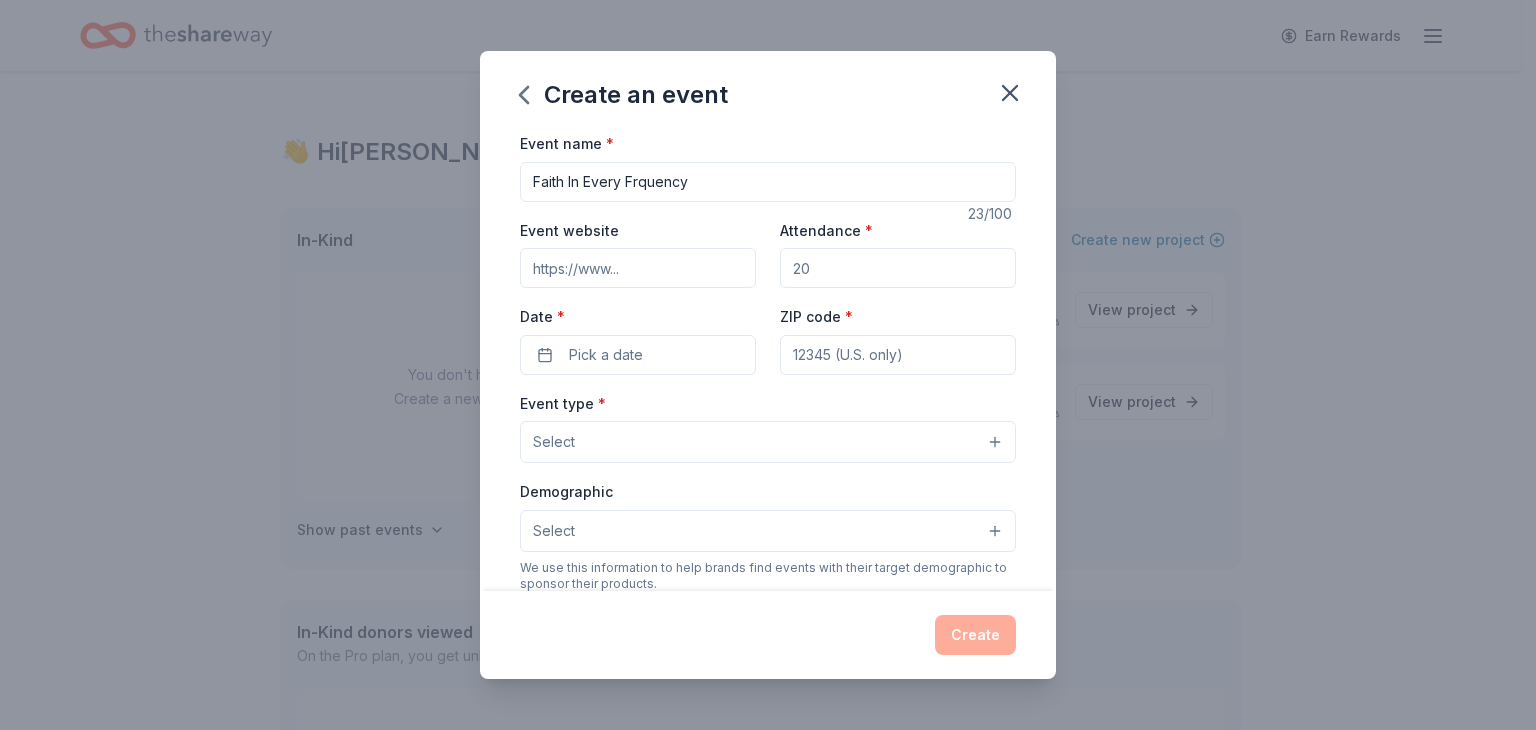 type on "150" 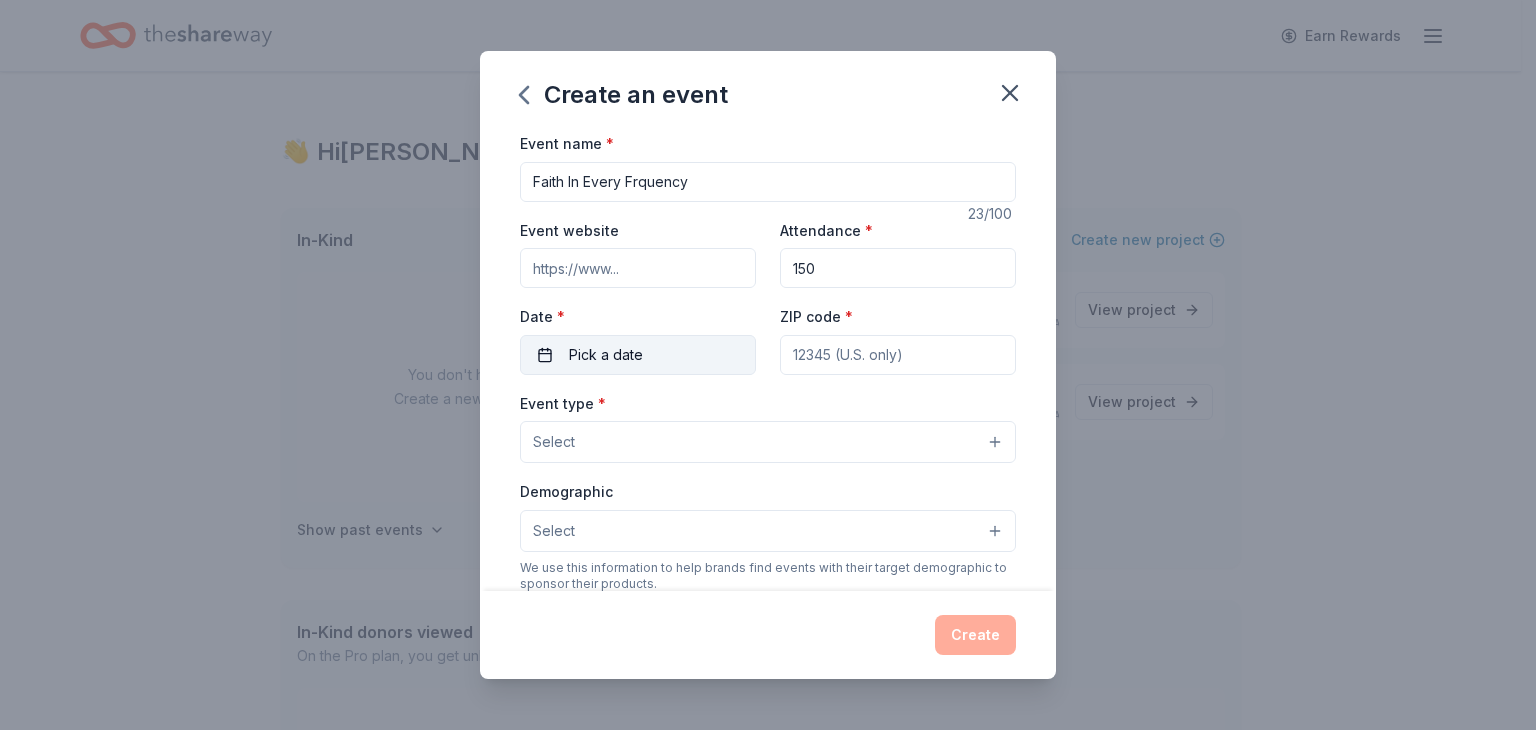 click on "Pick a date" at bounding box center [638, 355] 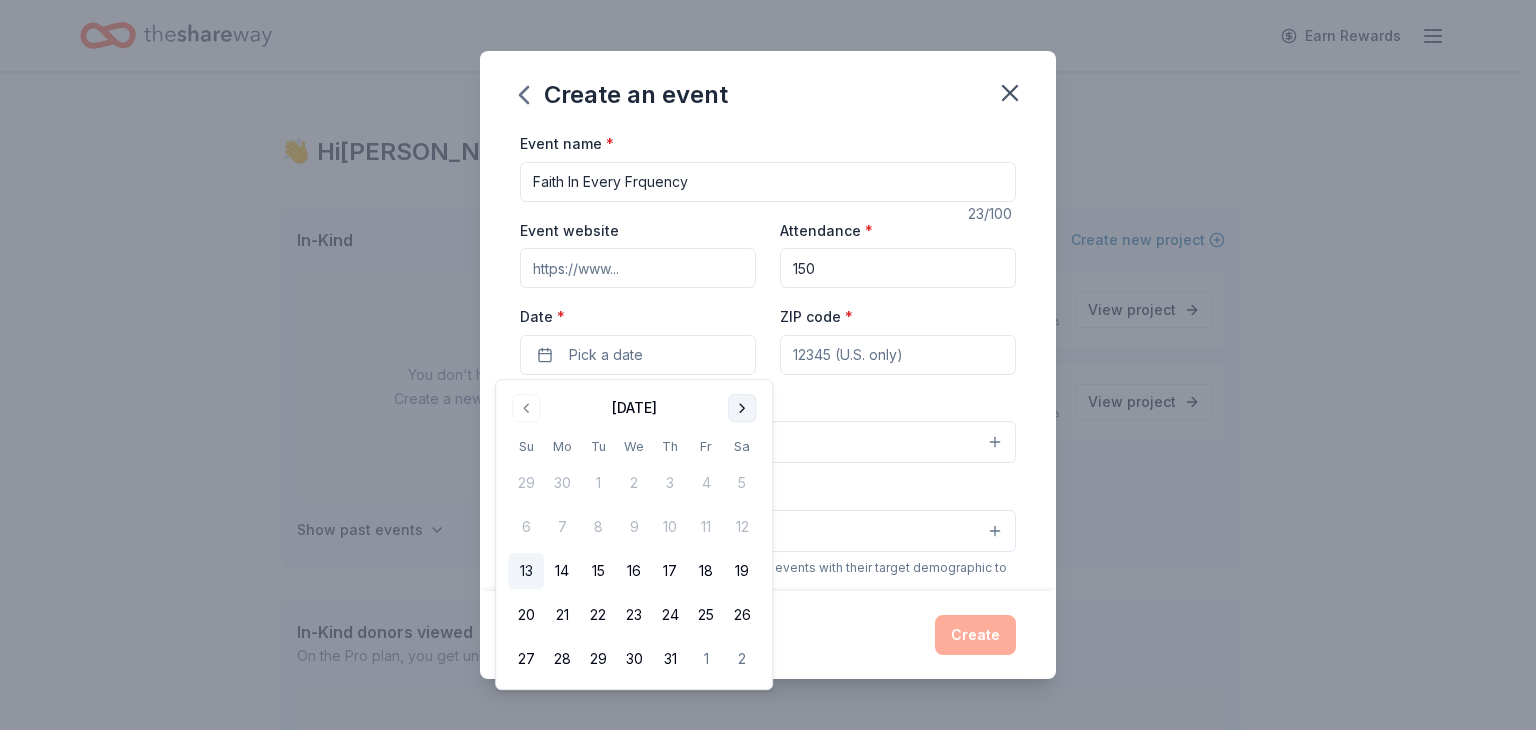 click at bounding box center (742, 408) 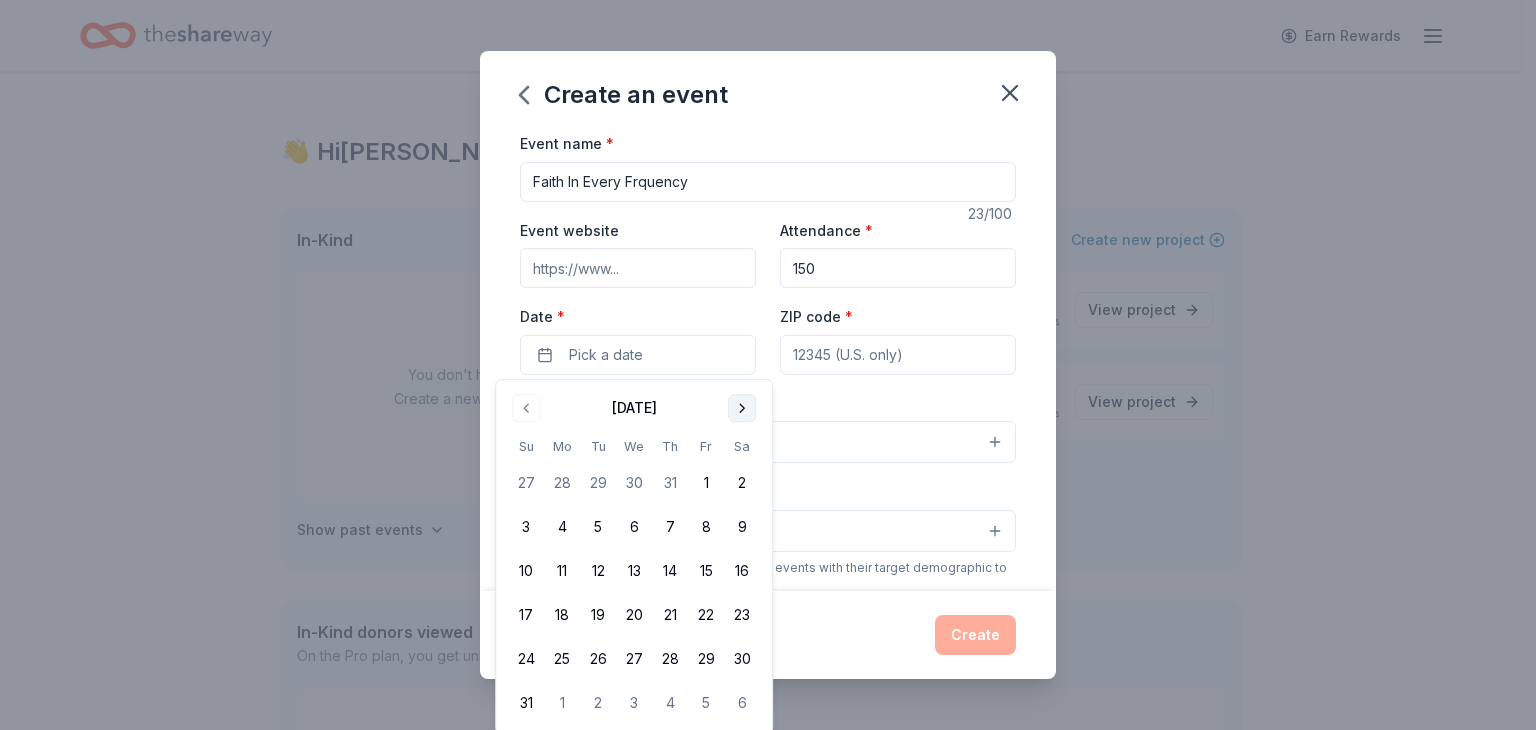 click at bounding box center [742, 408] 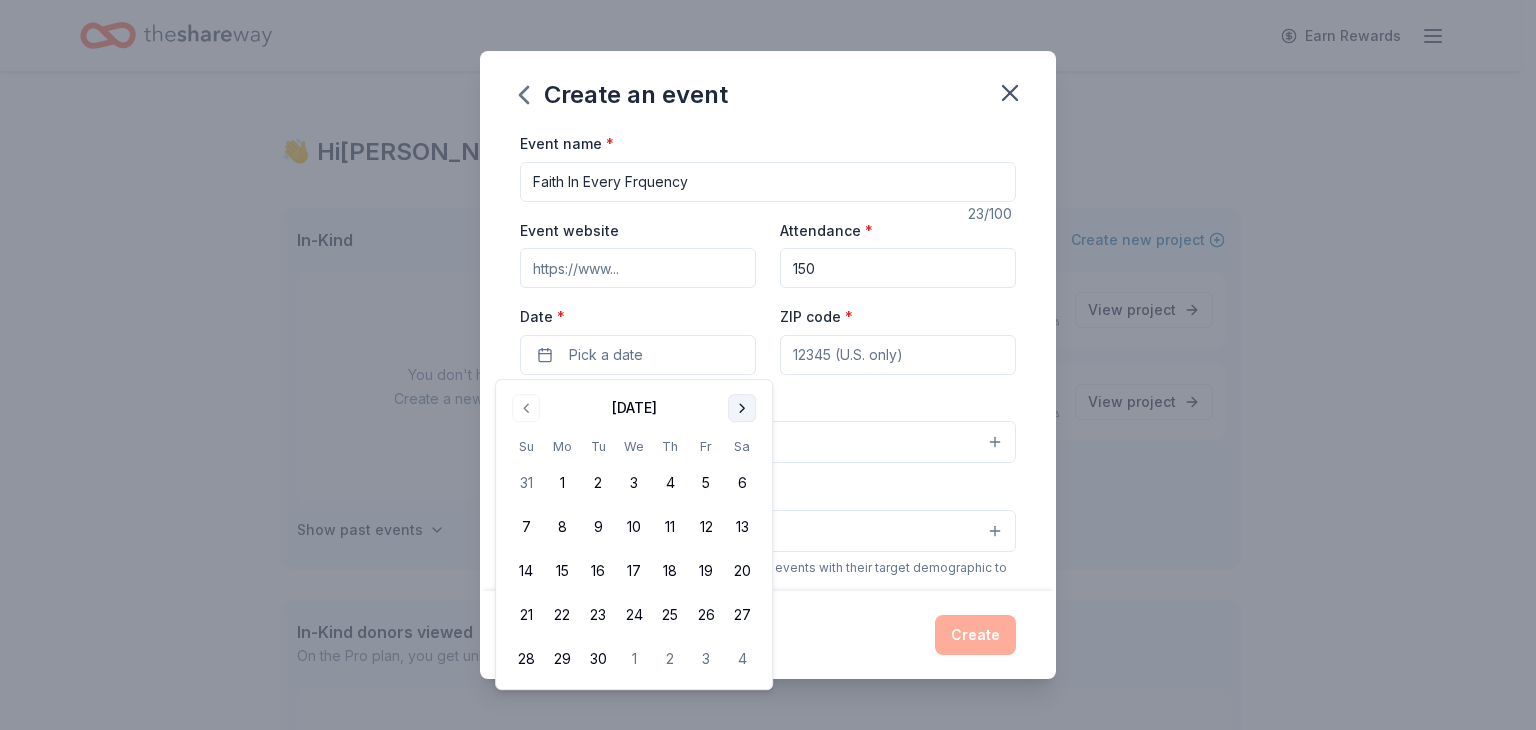 click at bounding box center (742, 408) 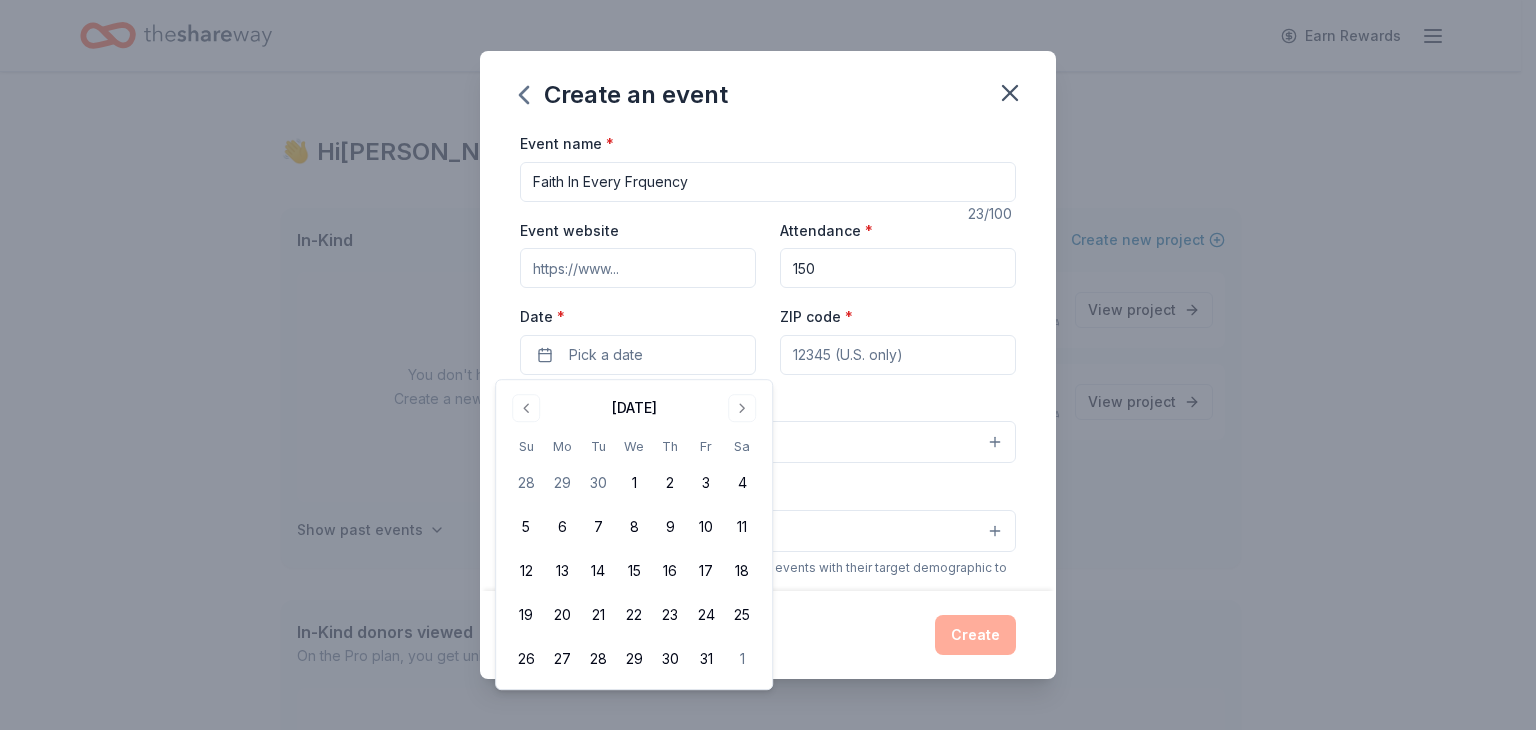 click on "28 29 30 1 2 3 4 5 6 7 8 9 10 11 12 13 14 15 16 17 18 19 20 21 22 23 24 25 26 27 28 29 30 31 1" at bounding box center (634, 567) 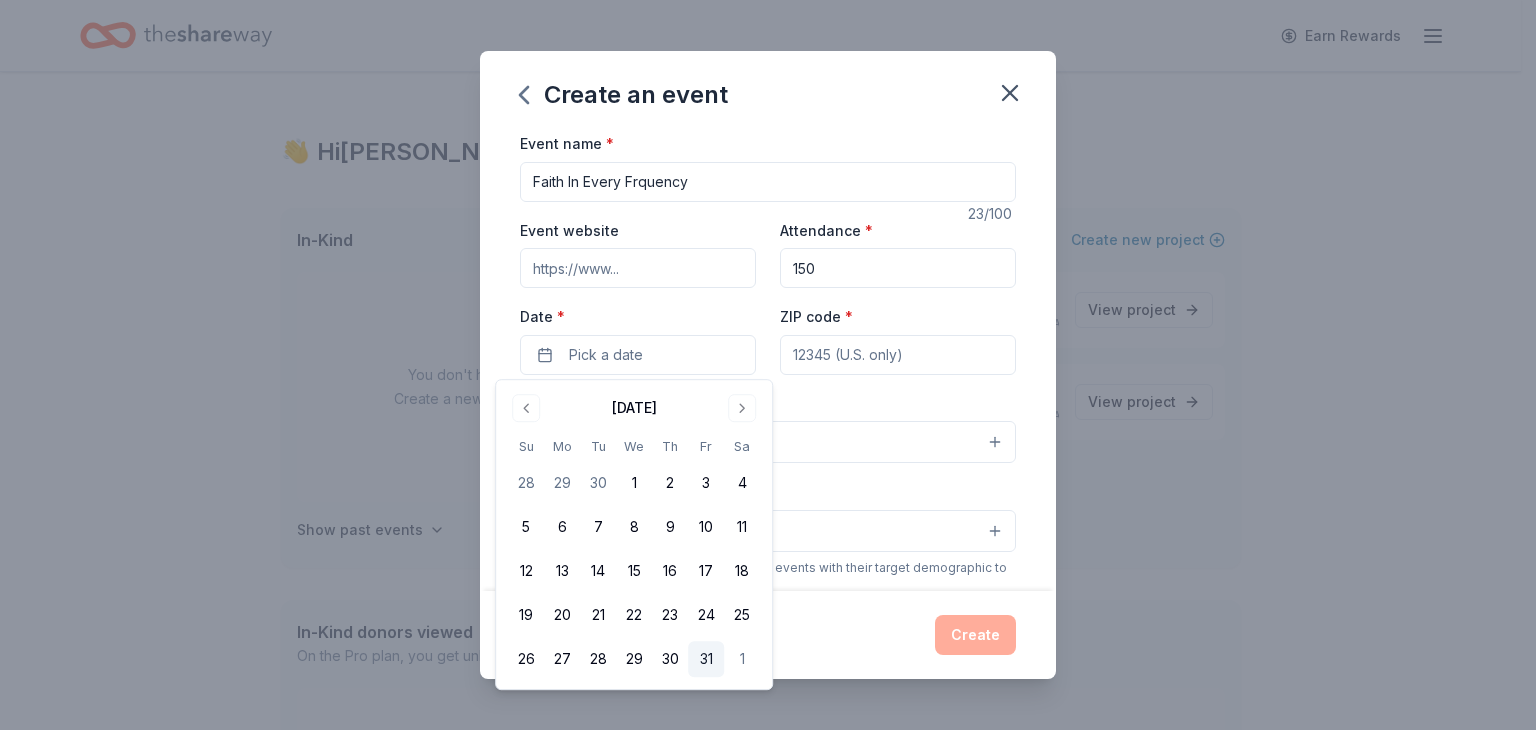 click on "31" at bounding box center (706, 659) 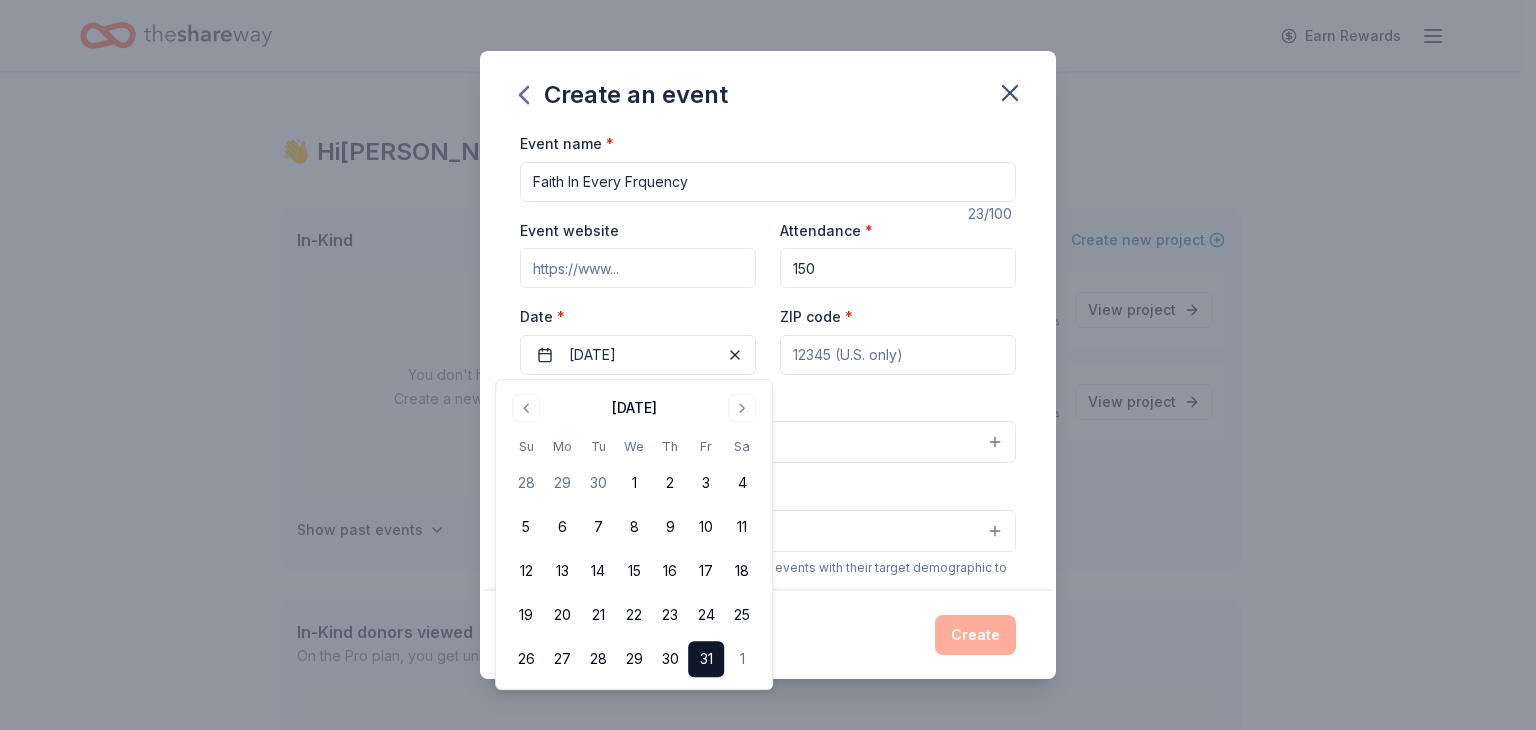 click on "ZIP code *" at bounding box center (898, 355) 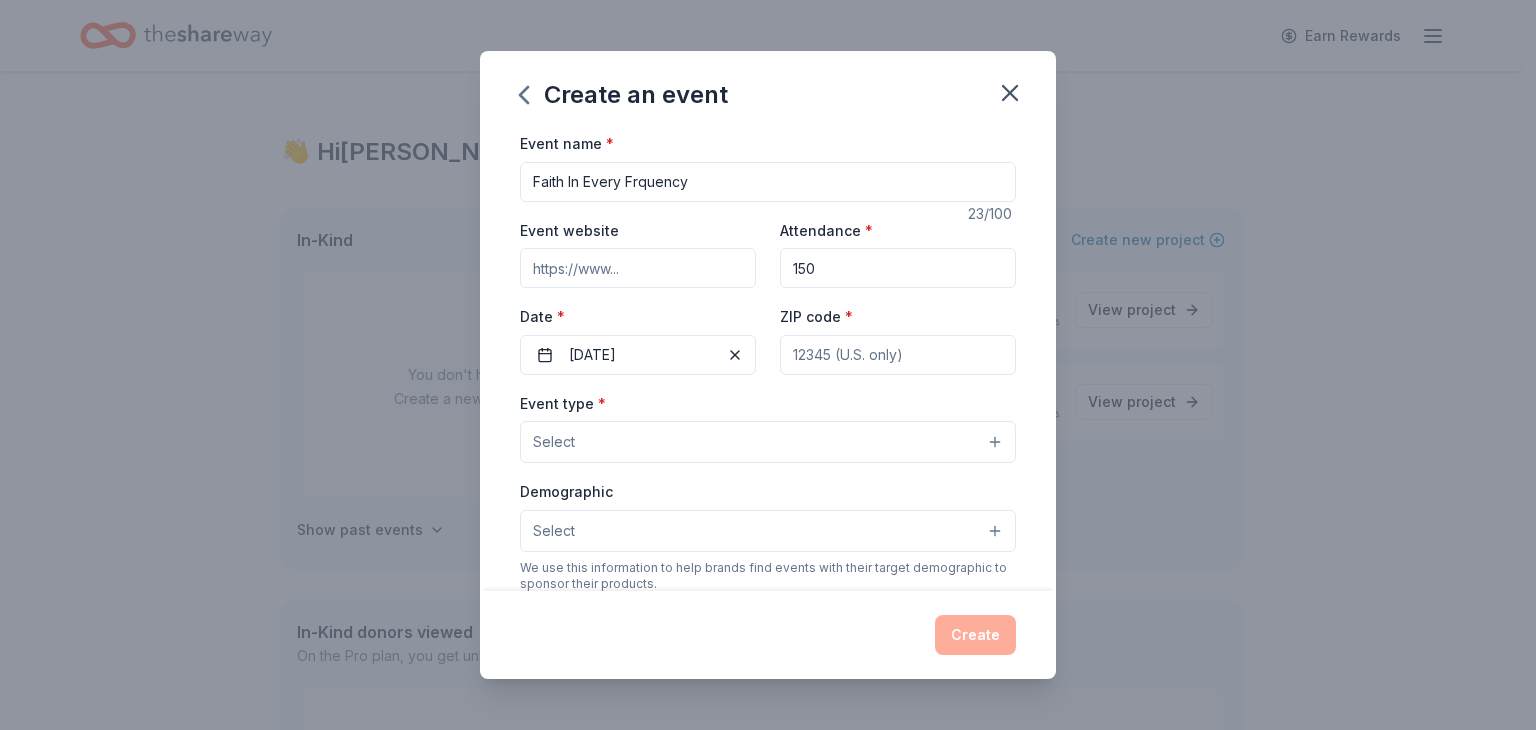 type on "44087" 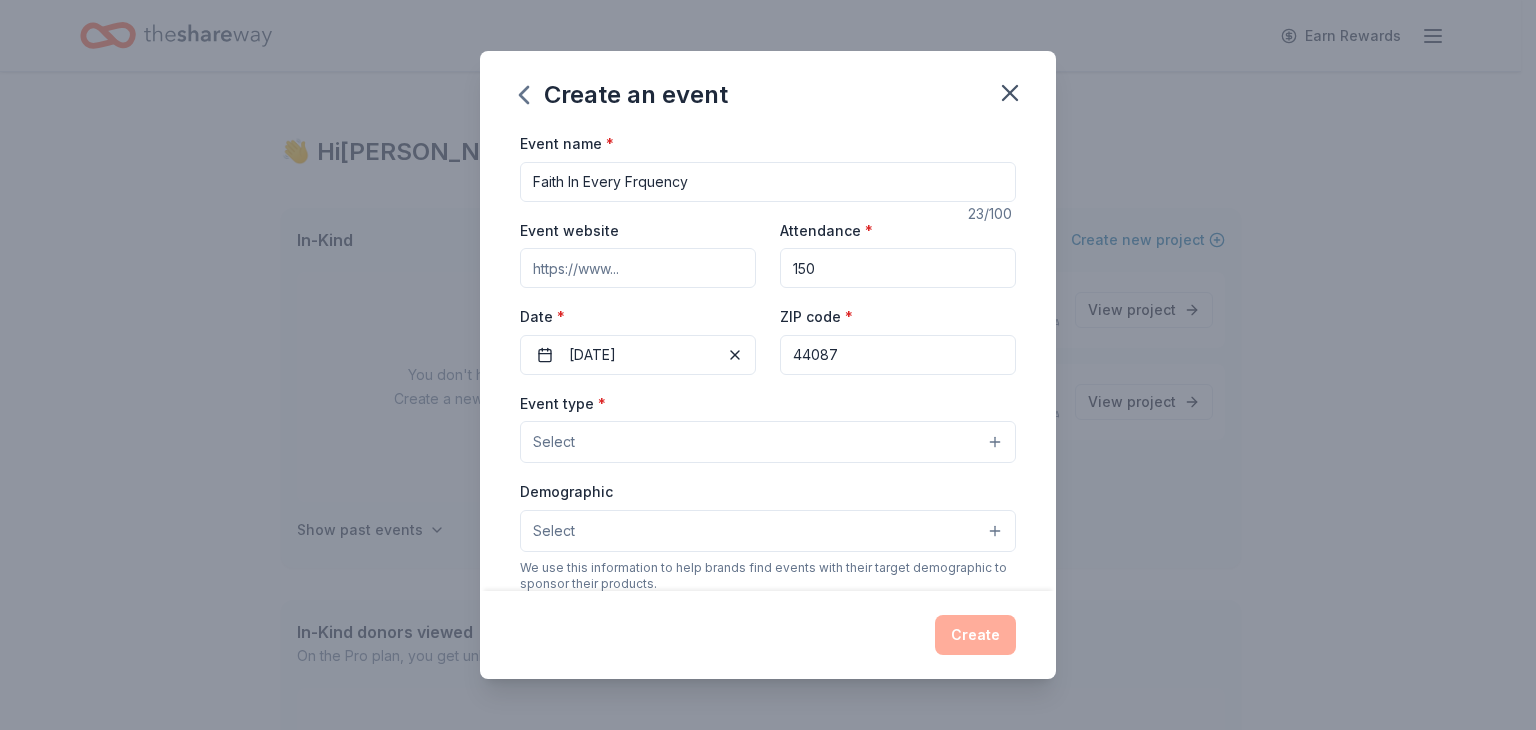 type on "1894 Rugby Street" 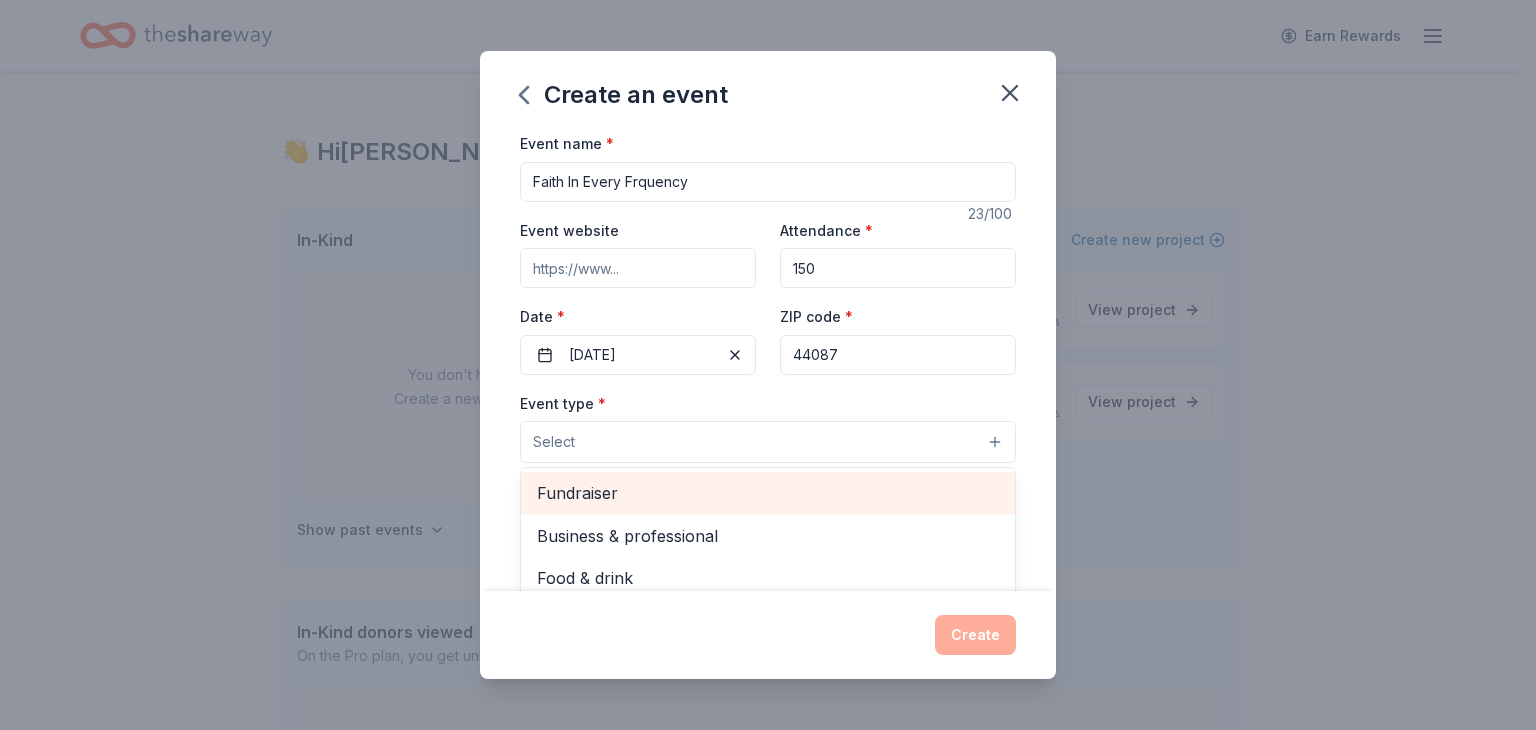 click on "Fundraiser" at bounding box center [768, 493] 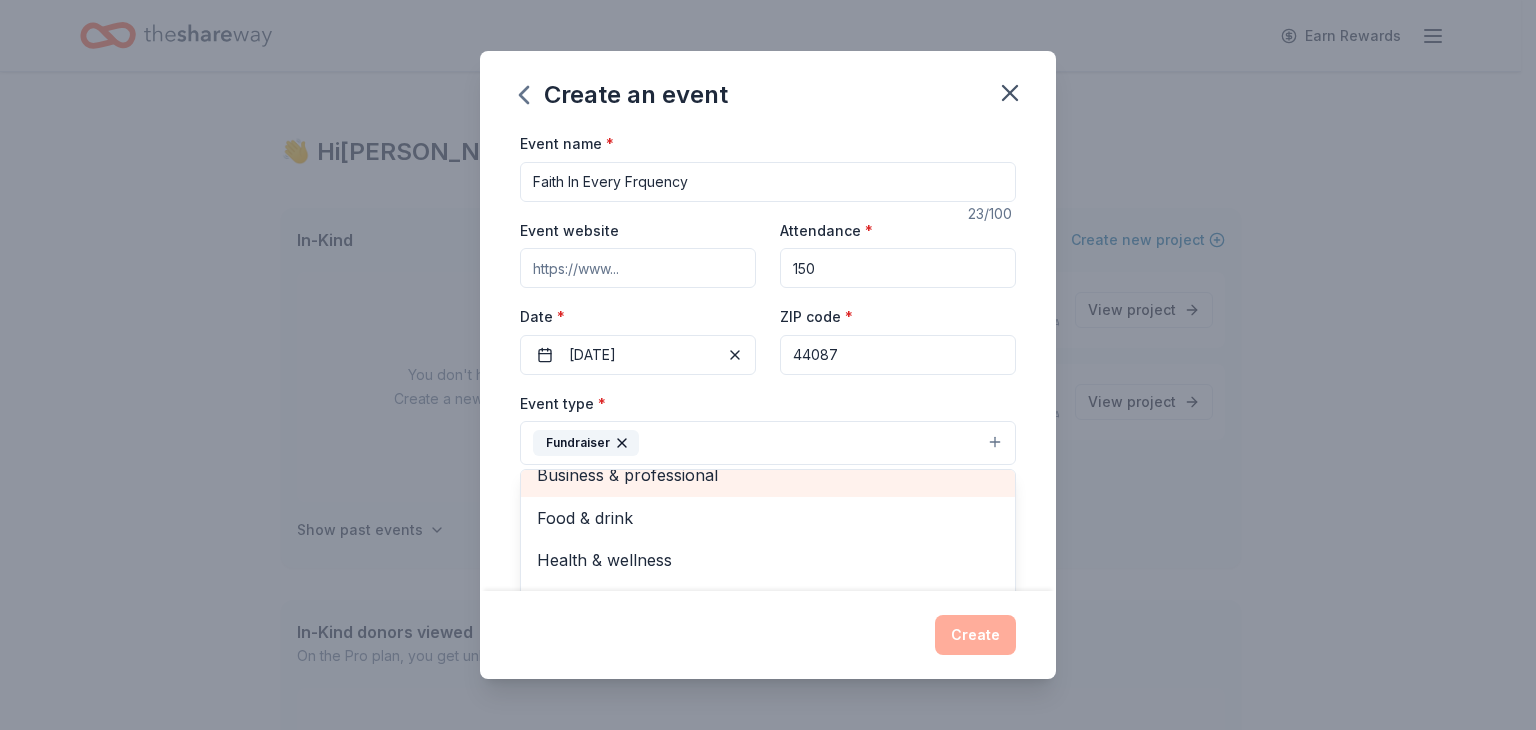 scroll, scrollTop: 24, scrollLeft: 0, axis: vertical 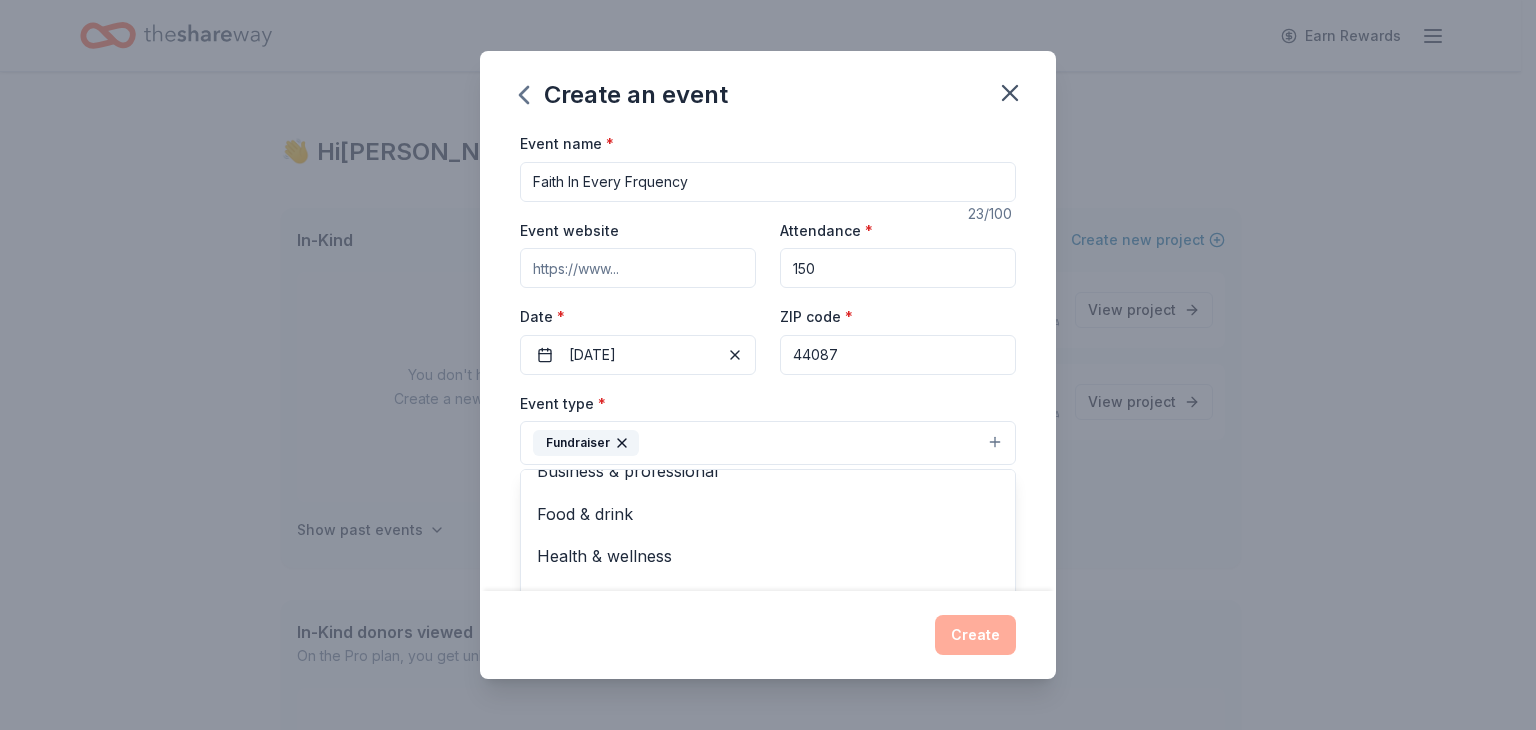 click on "Event type * Fundraiser Business & professional Food & drink Health & wellness Hobbies Music Performing & visual arts" at bounding box center (768, 428) 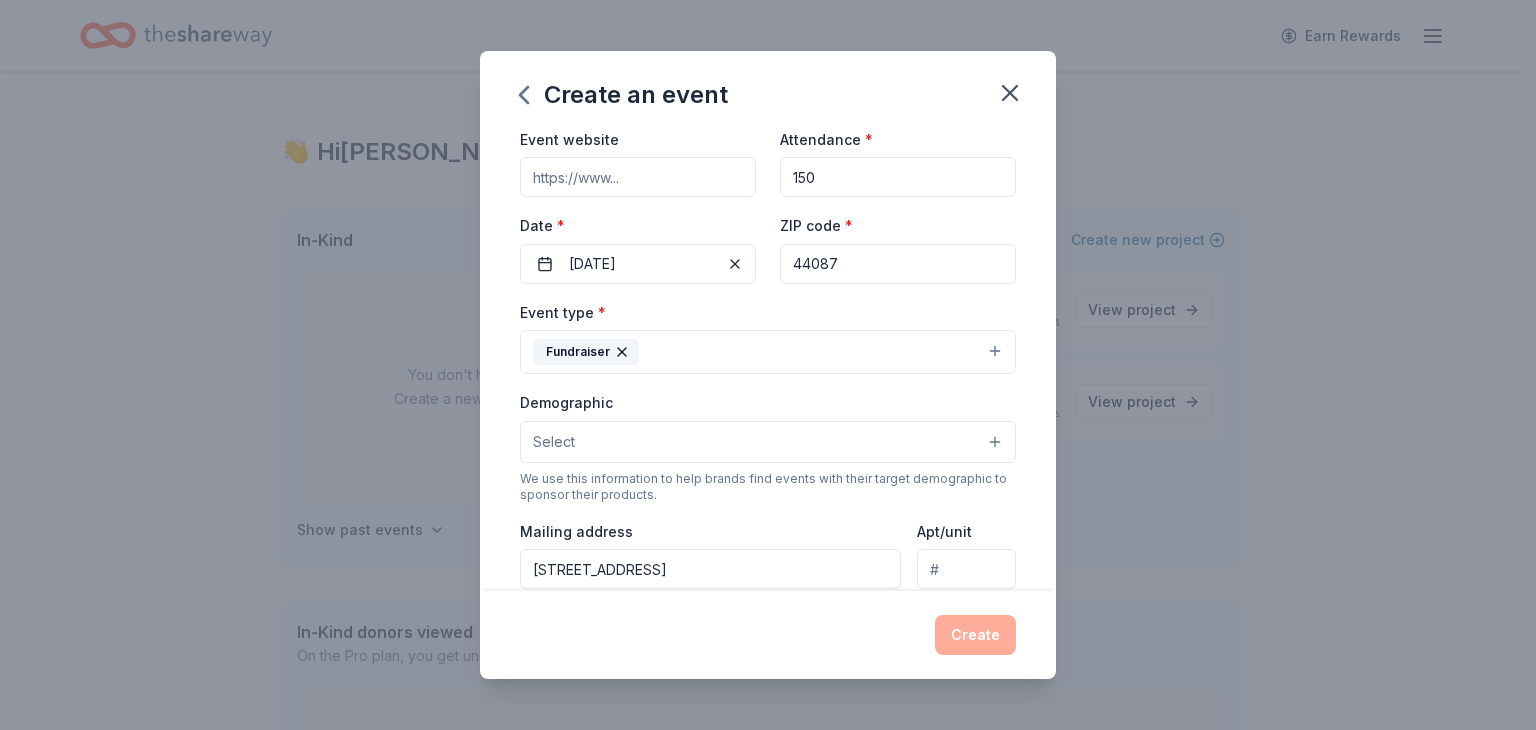 scroll, scrollTop: 200, scrollLeft: 0, axis: vertical 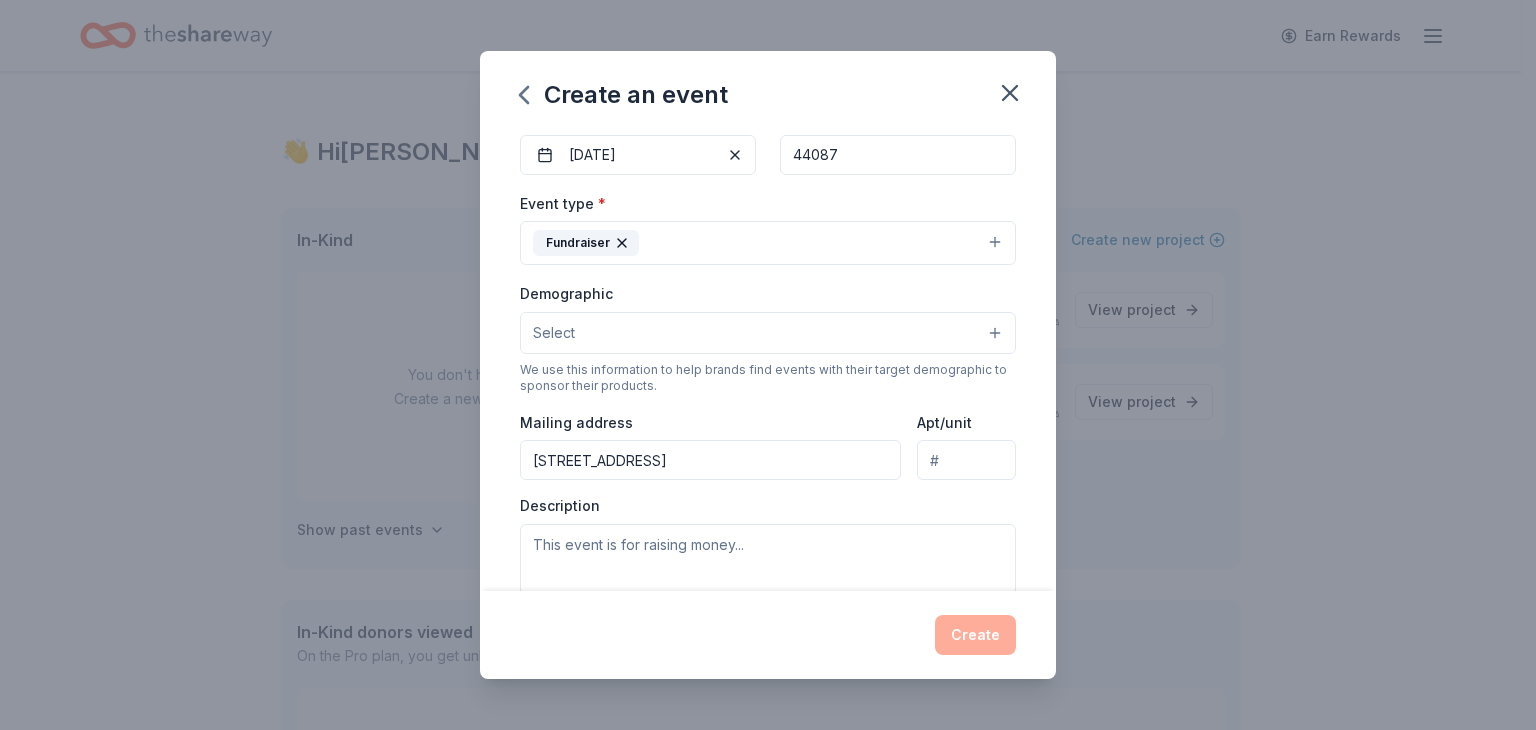 click on "Select" at bounding box center [768, 333] 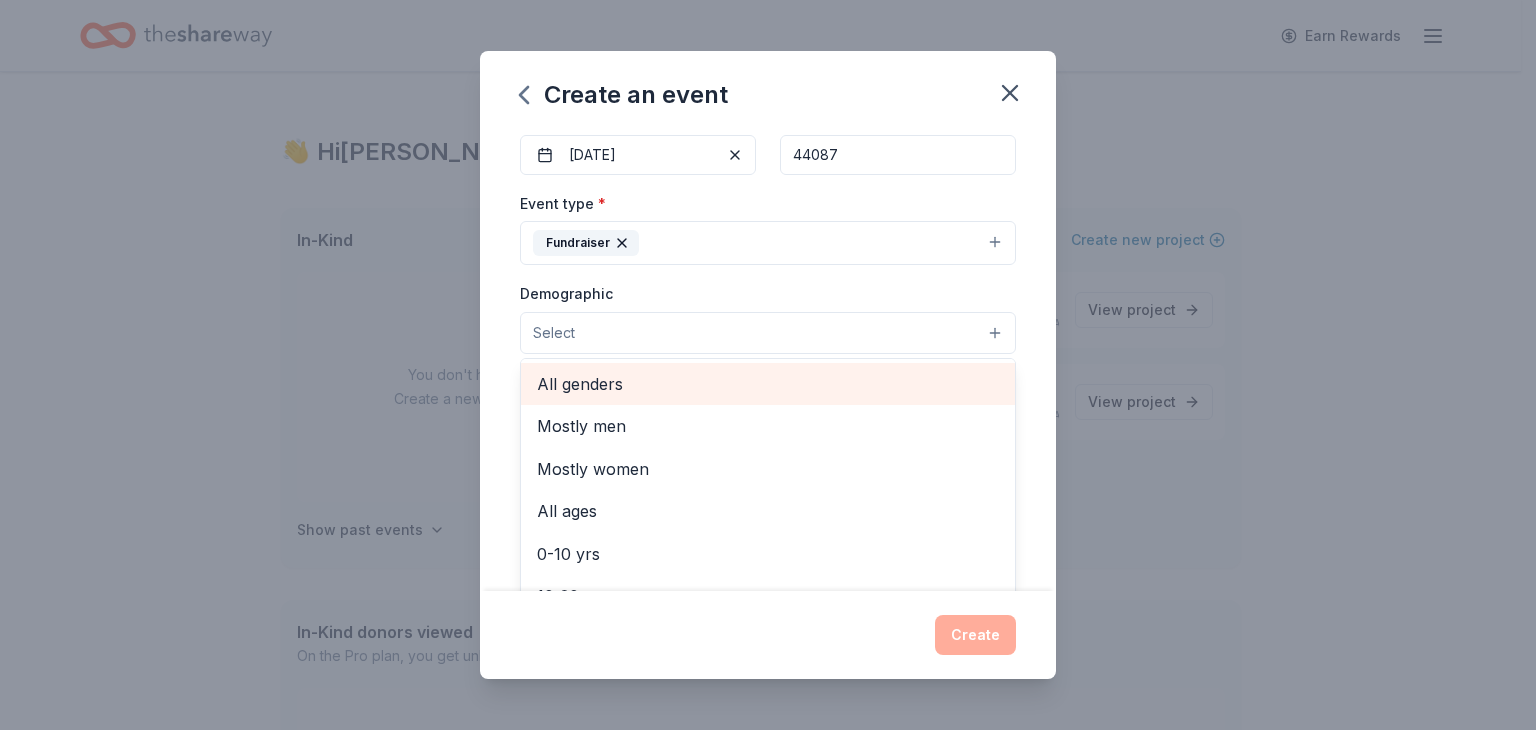 click on "All genders" at bounding box center [768, 384] 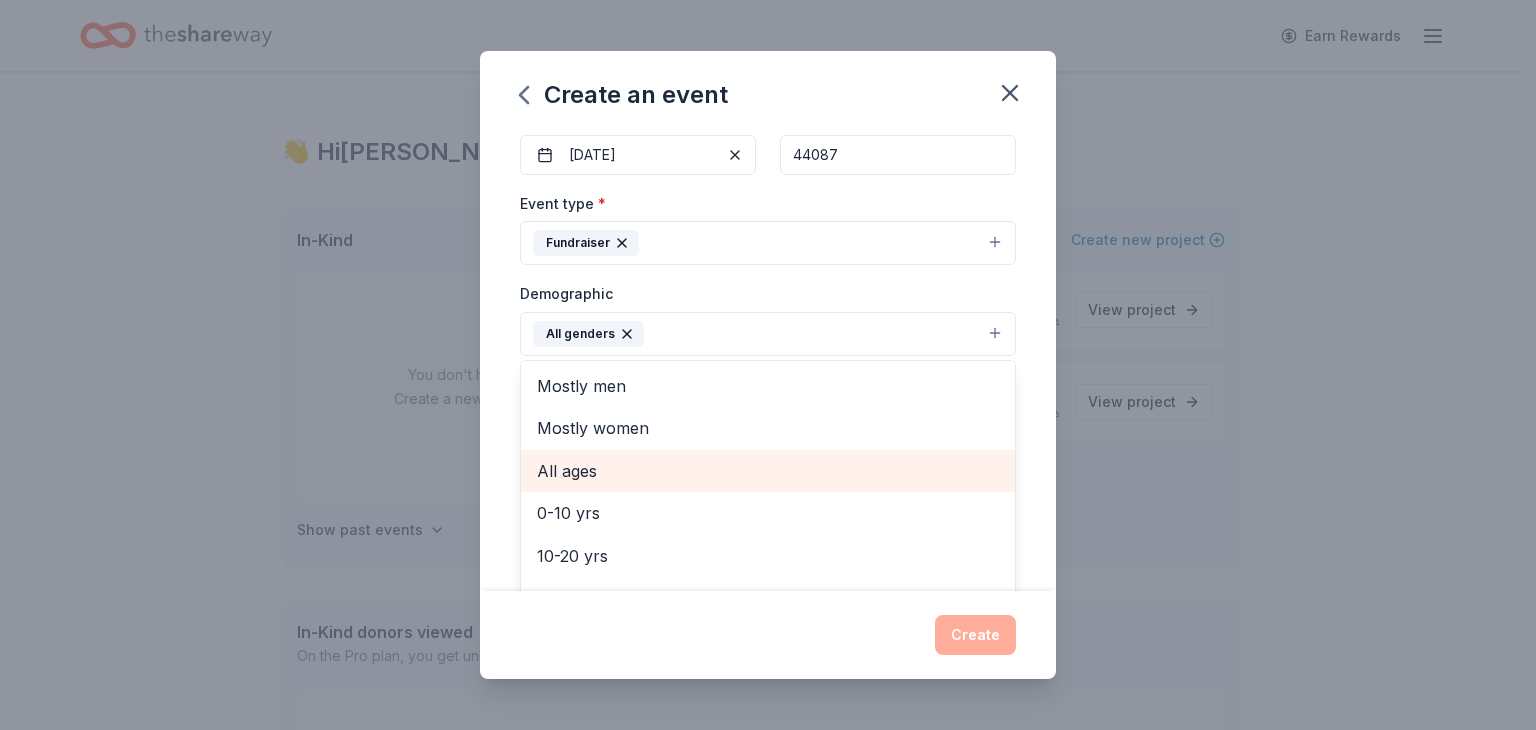 click on "All ages" at bounding box center (768, 471) 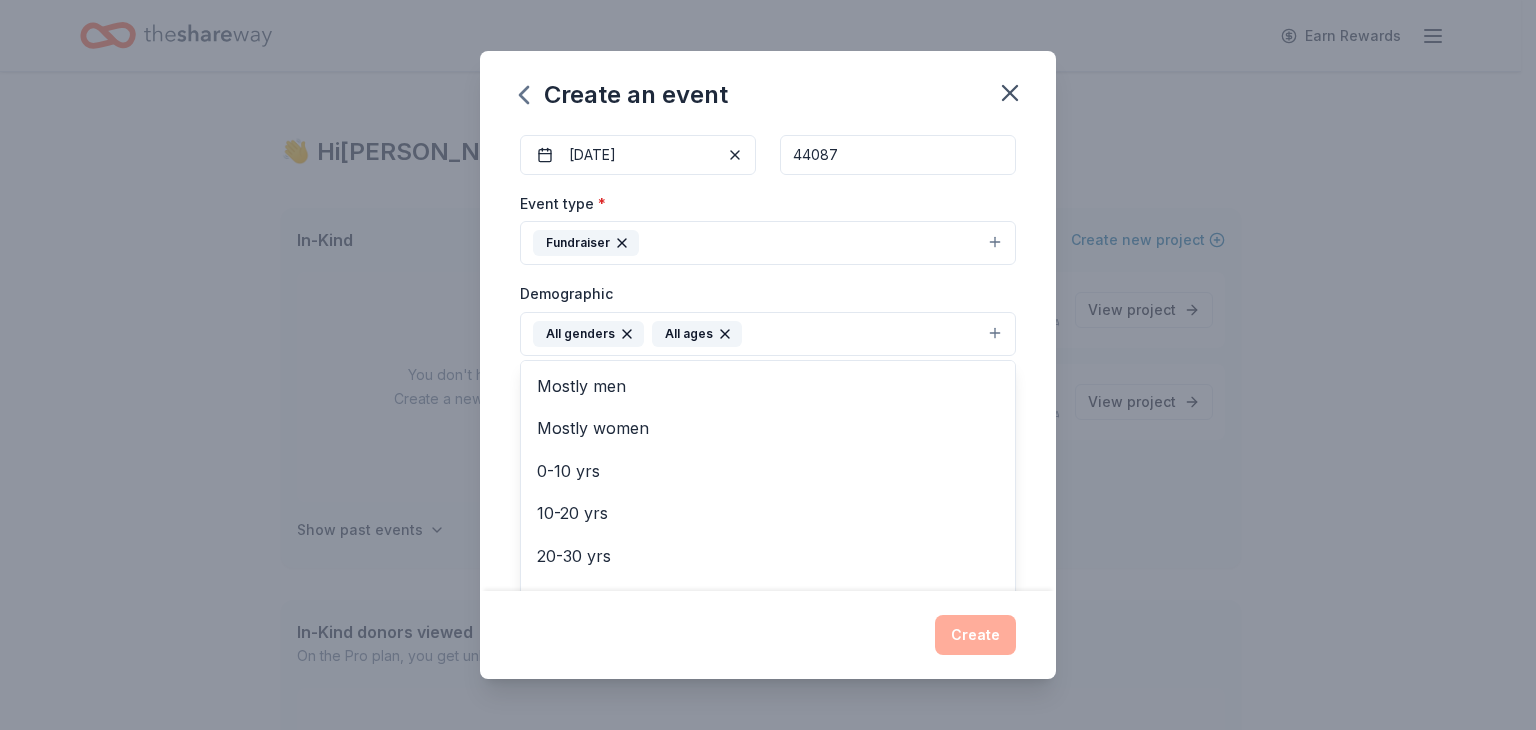 click on "Event type * Fundraiser Demographic All genders All ages Mostly men Mostly women 0-10 yrs 10-20 yrs 20-30 yrs 30-40 yrs 40-50 yrs 50-60 yrs 60-70 yrs 70-80 yrs 80+ yrs We use this information to help brands find events with their target demographic to sponsor their products. Mailing address 1894 Rugby Street Apt/unit Description" at bounding box center [768, 403] 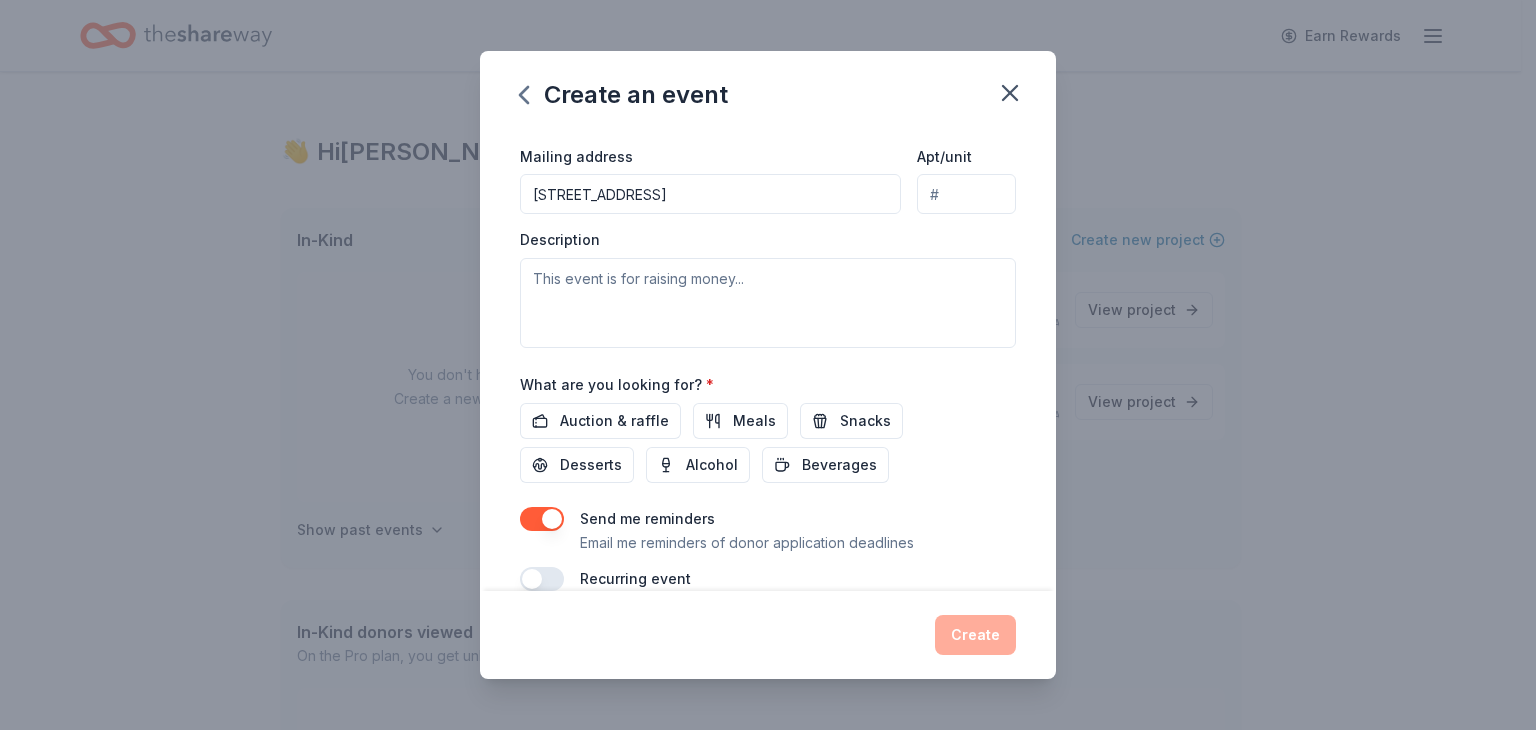scroll, scrollTop: 499, scrollLeft: 0, axis: vertical 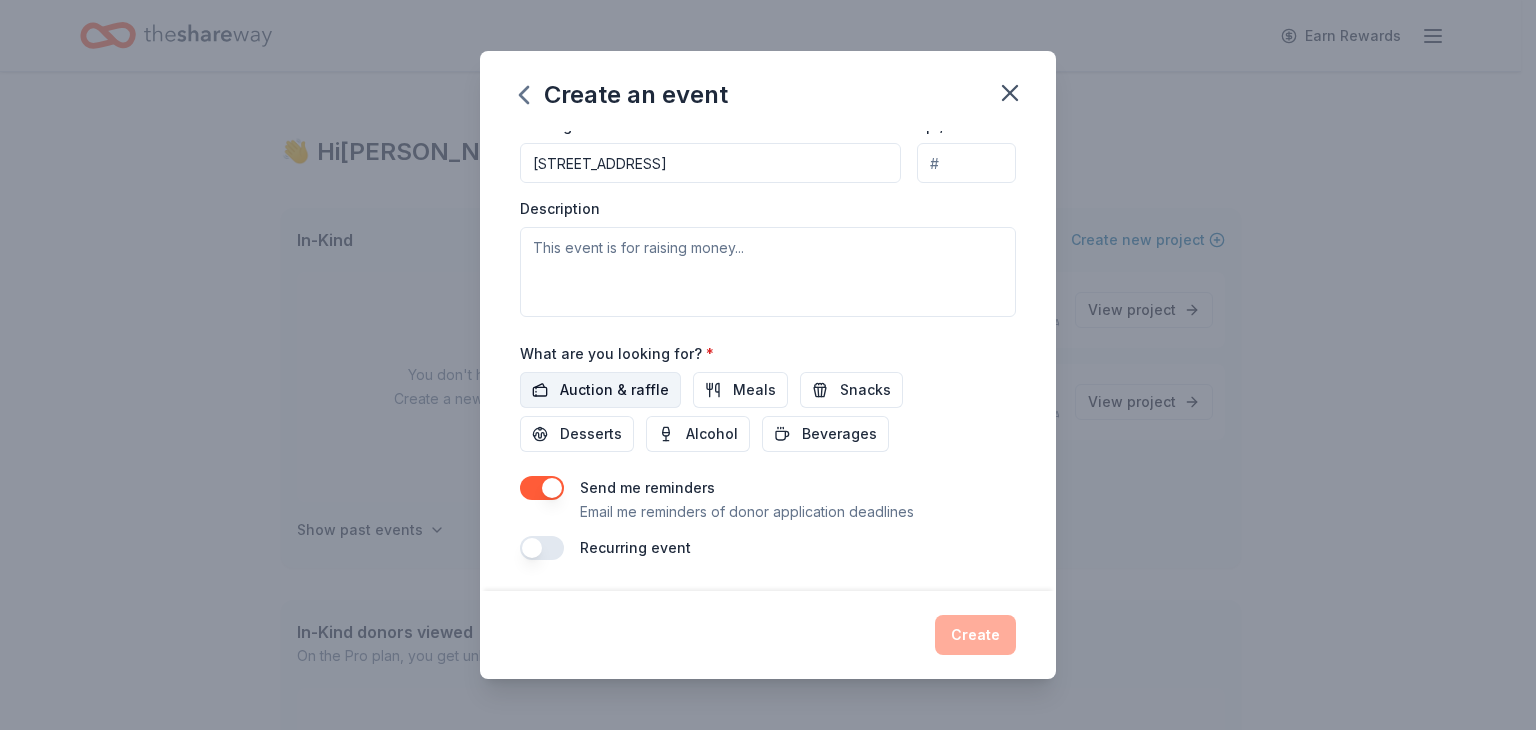 click on "Auction & raffle" at bounding box center (614, 390) 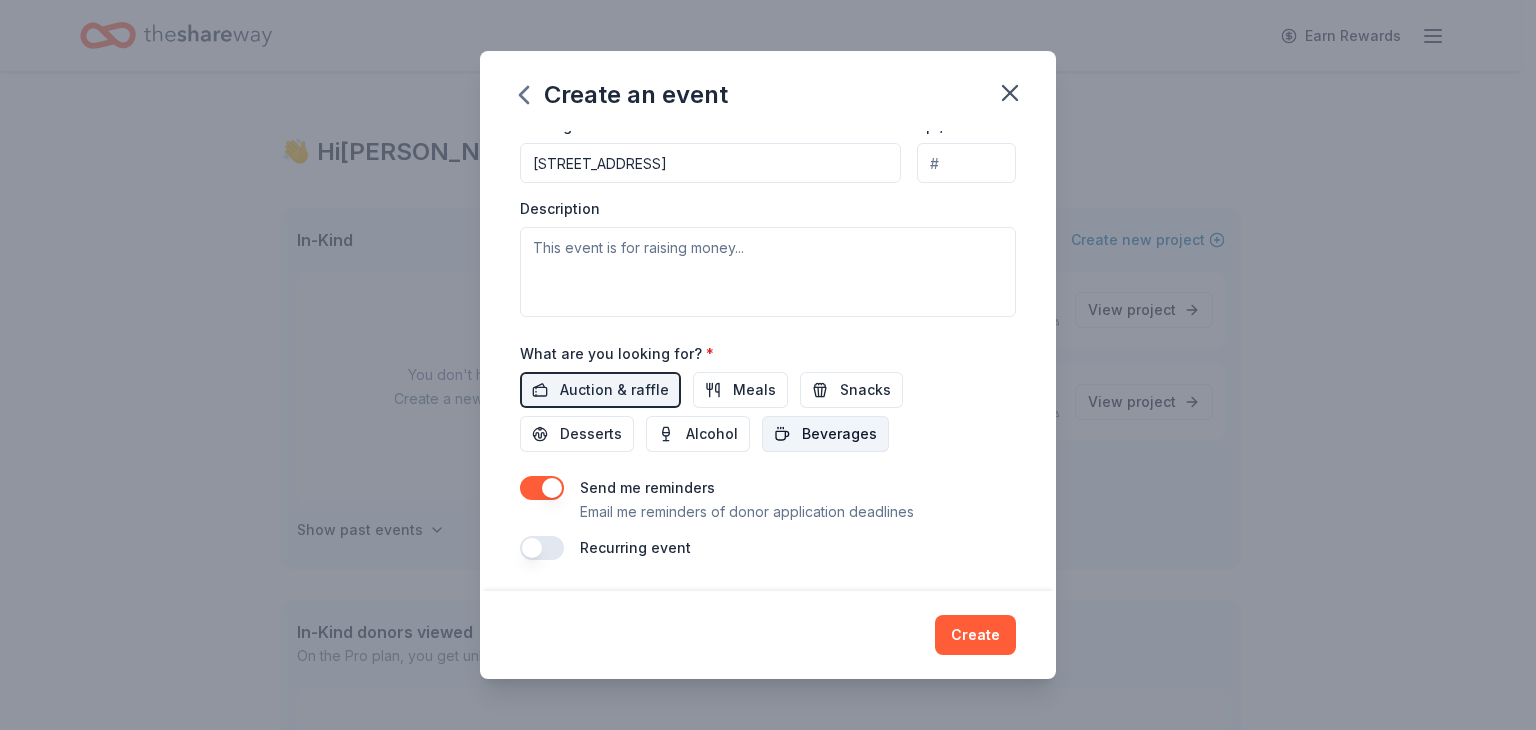 drag, startPoint x: 823, startPoint y: 437, endPoint x: 835, endPoint y: 416, distance: 24.186773 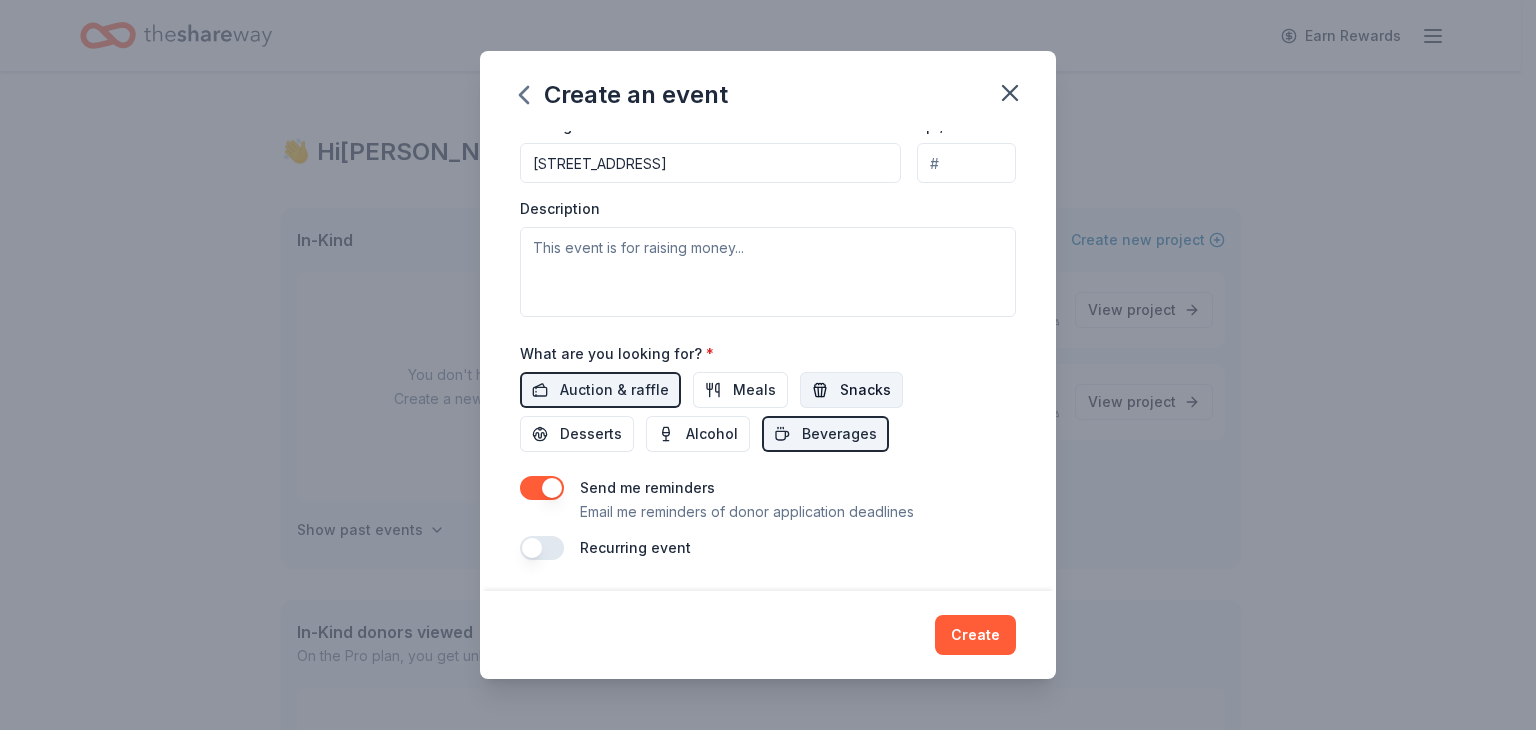 click on "Snacks" at bounding box center (865, 390) 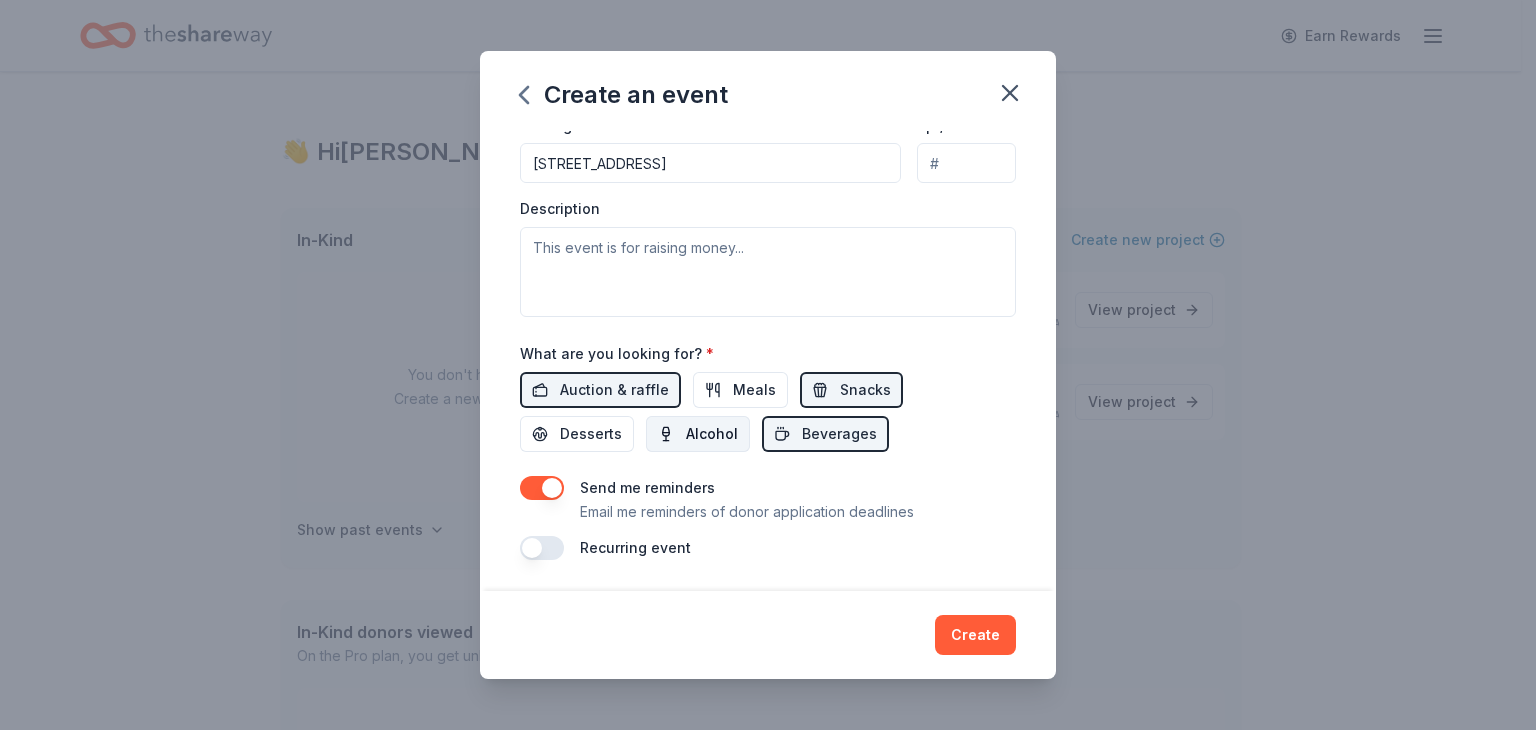 click on "Alcohol" at bounding box center [712, 434] 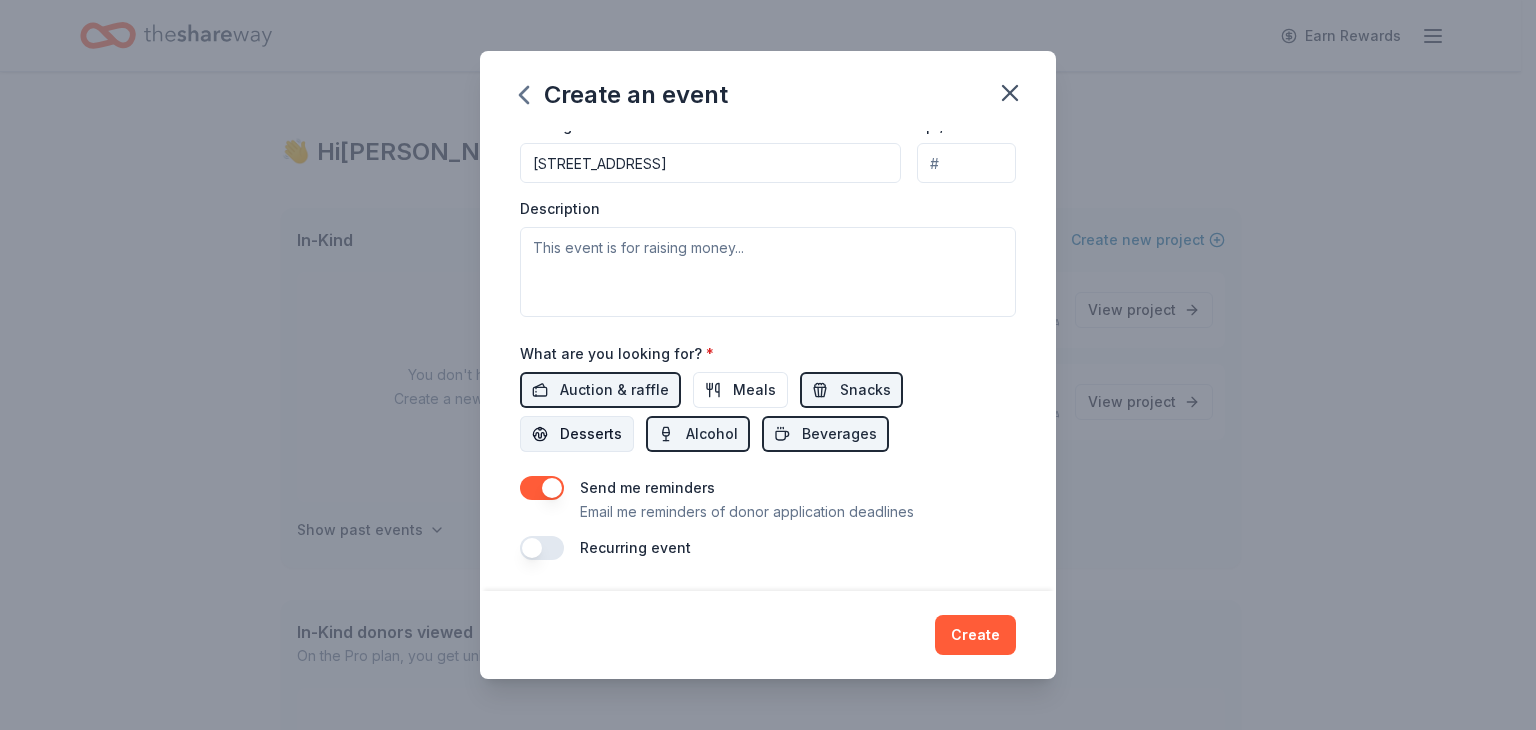 drag, startPoint x: 609, startPoint y: 429, endPoint x: 625, endPoint y: 431, distance: 16.124516 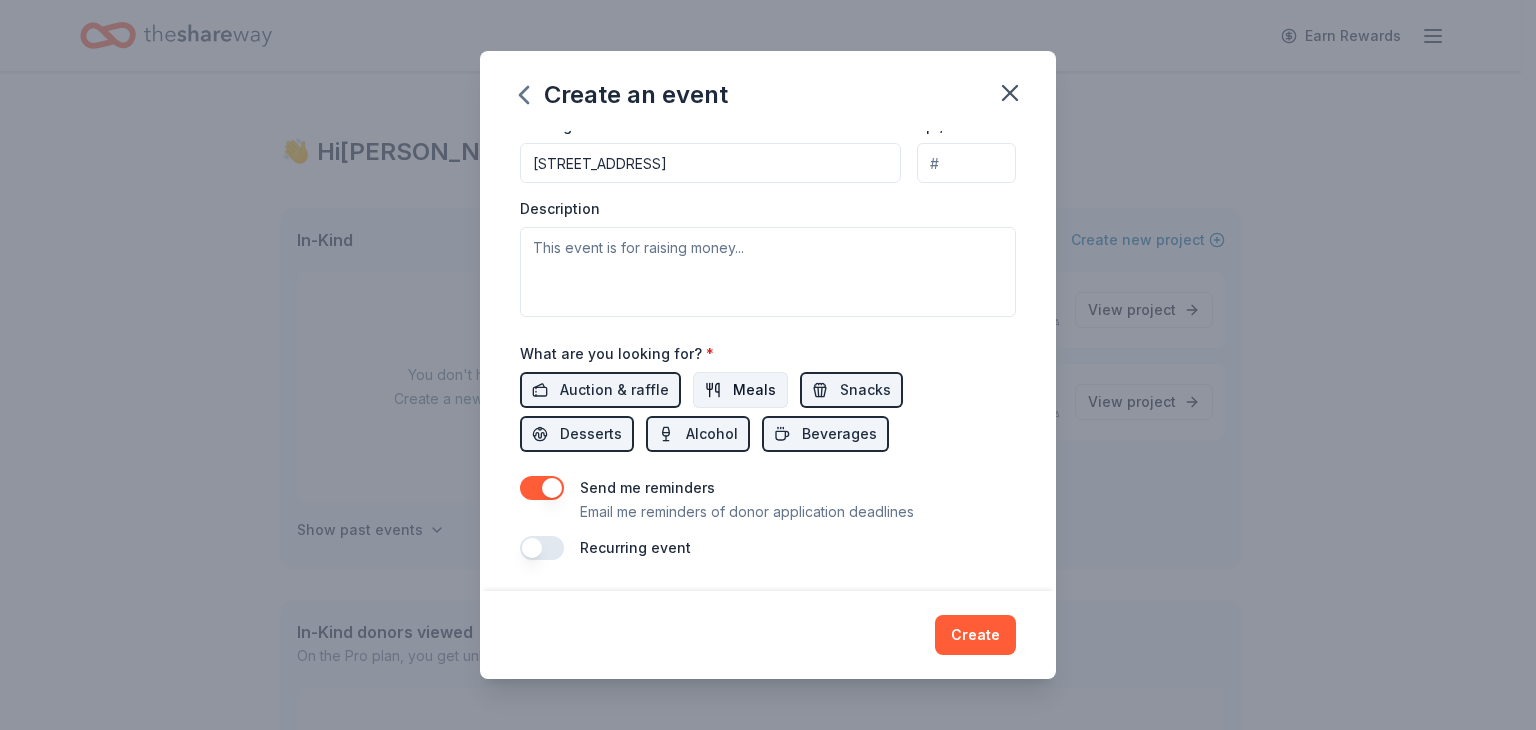 click on "Meals" at bounding box center [754, 390] 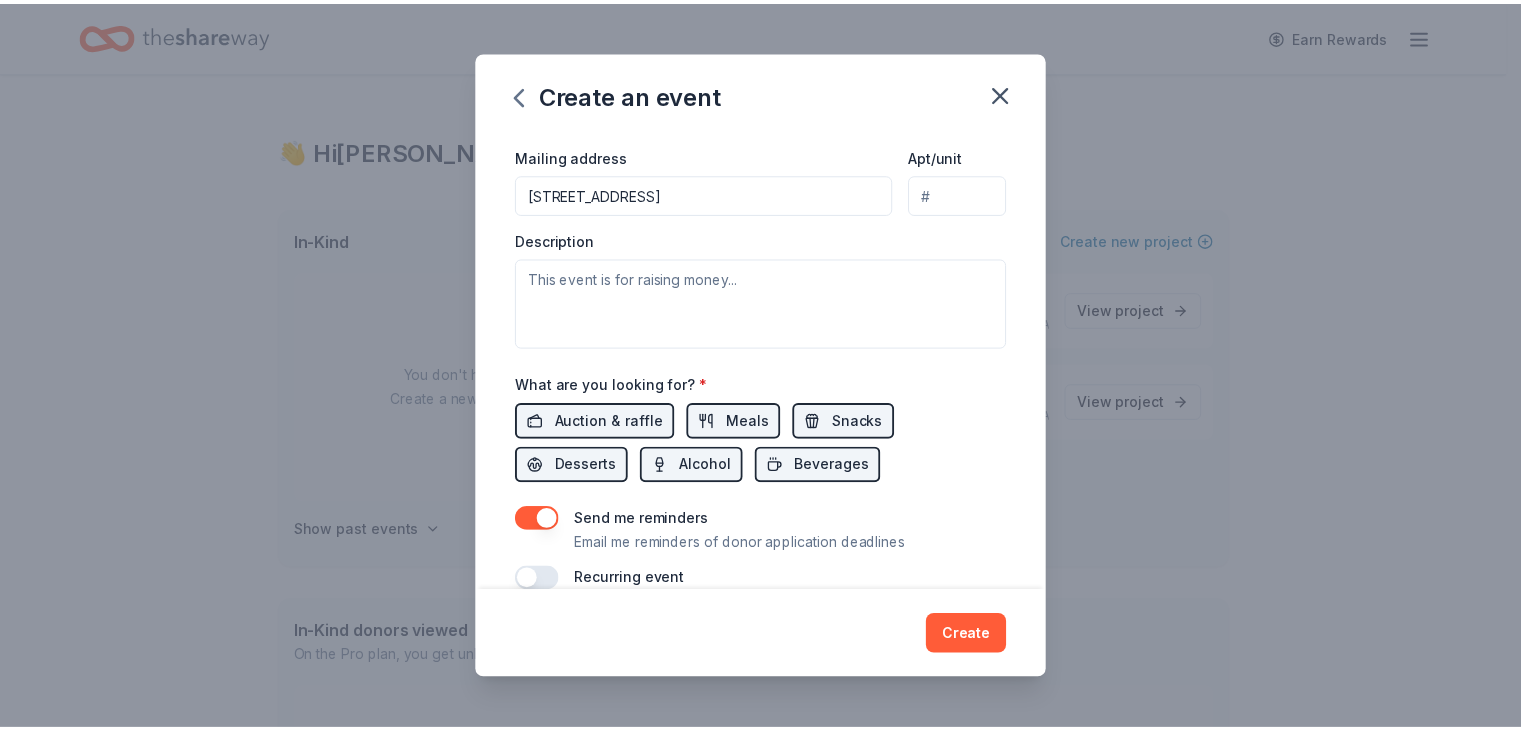 scroll, scrollTop: 499, scrollLeft: 0, axis: vertical 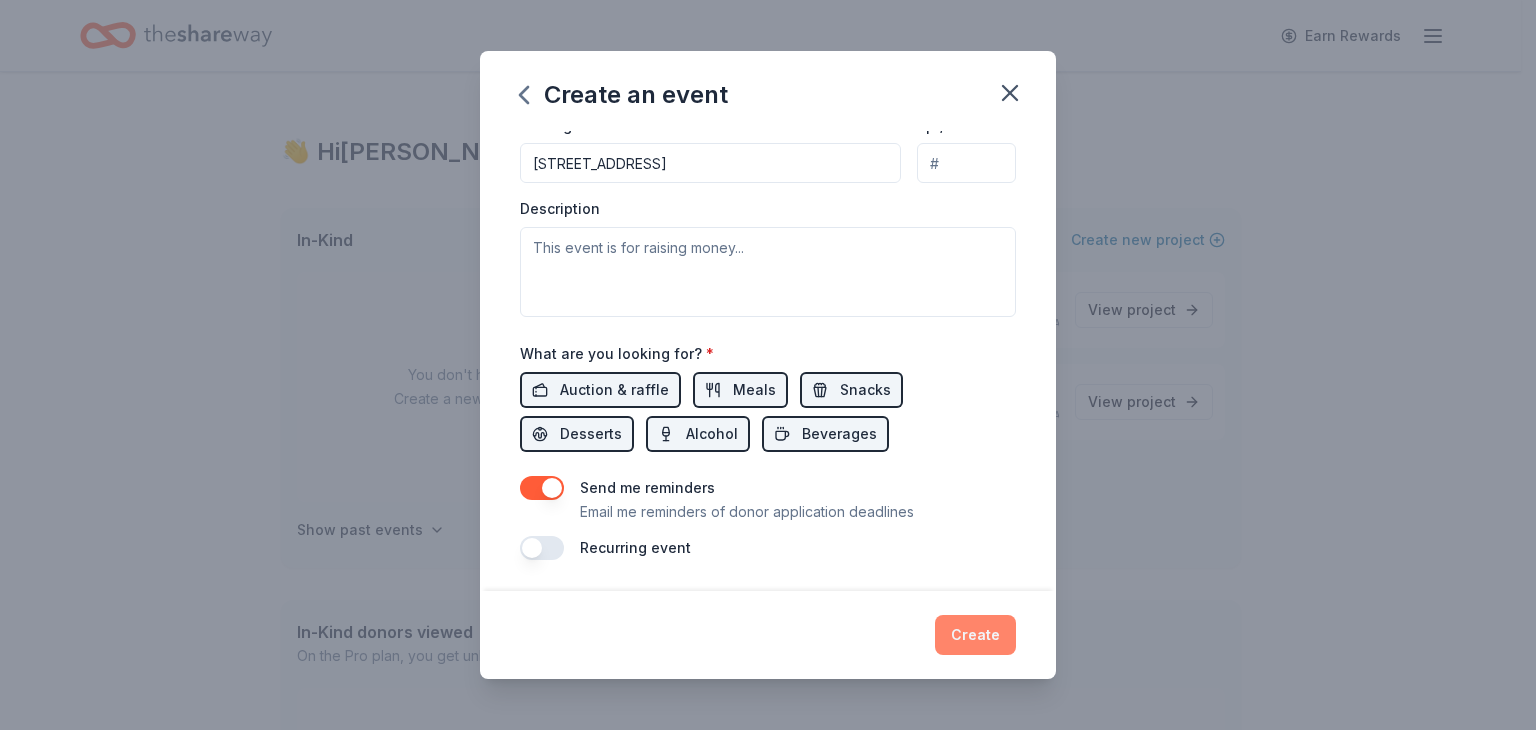 click on "Create" at bounding box center [975, 635] 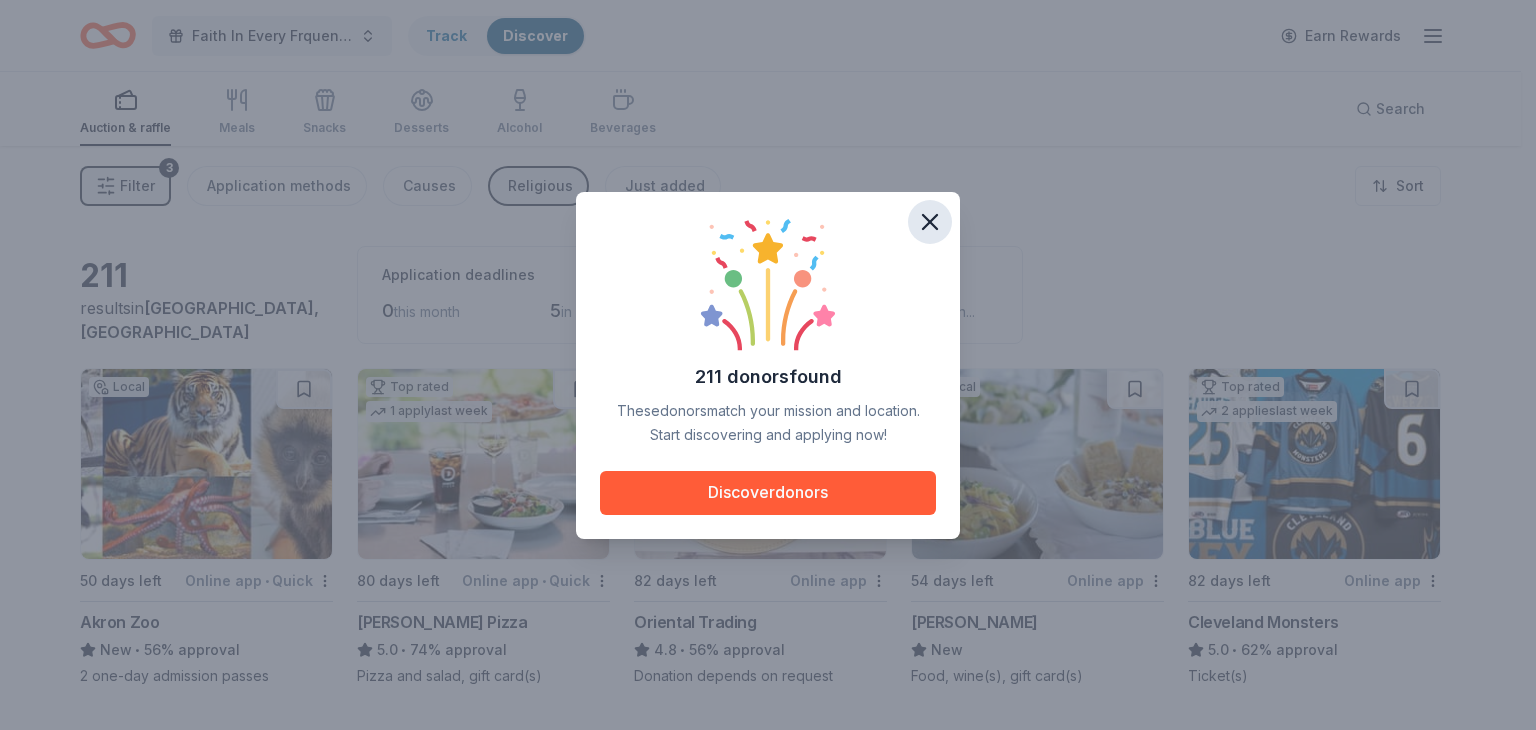 click 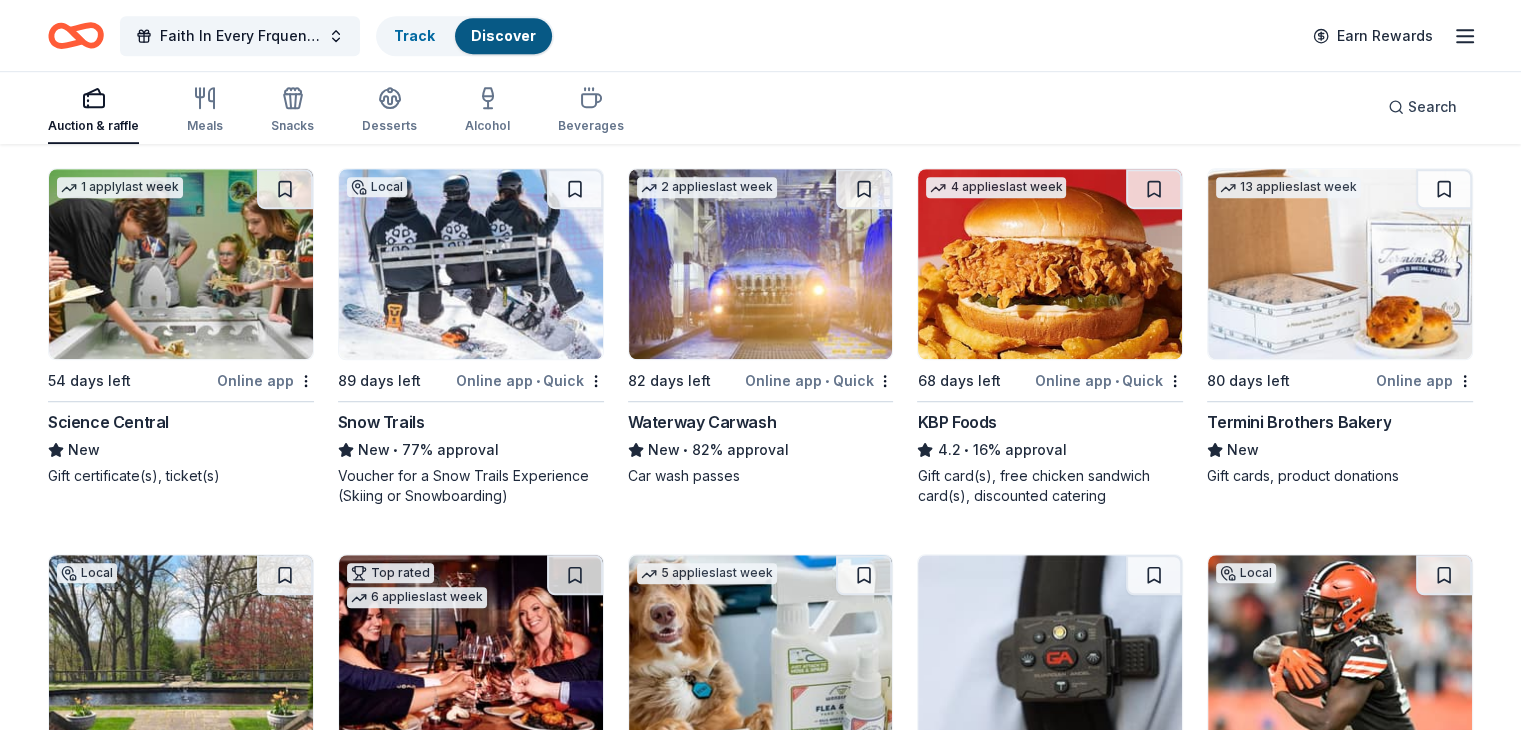 scroll, scrollTop: 1352, scrollLeft: 0, axis: vertical 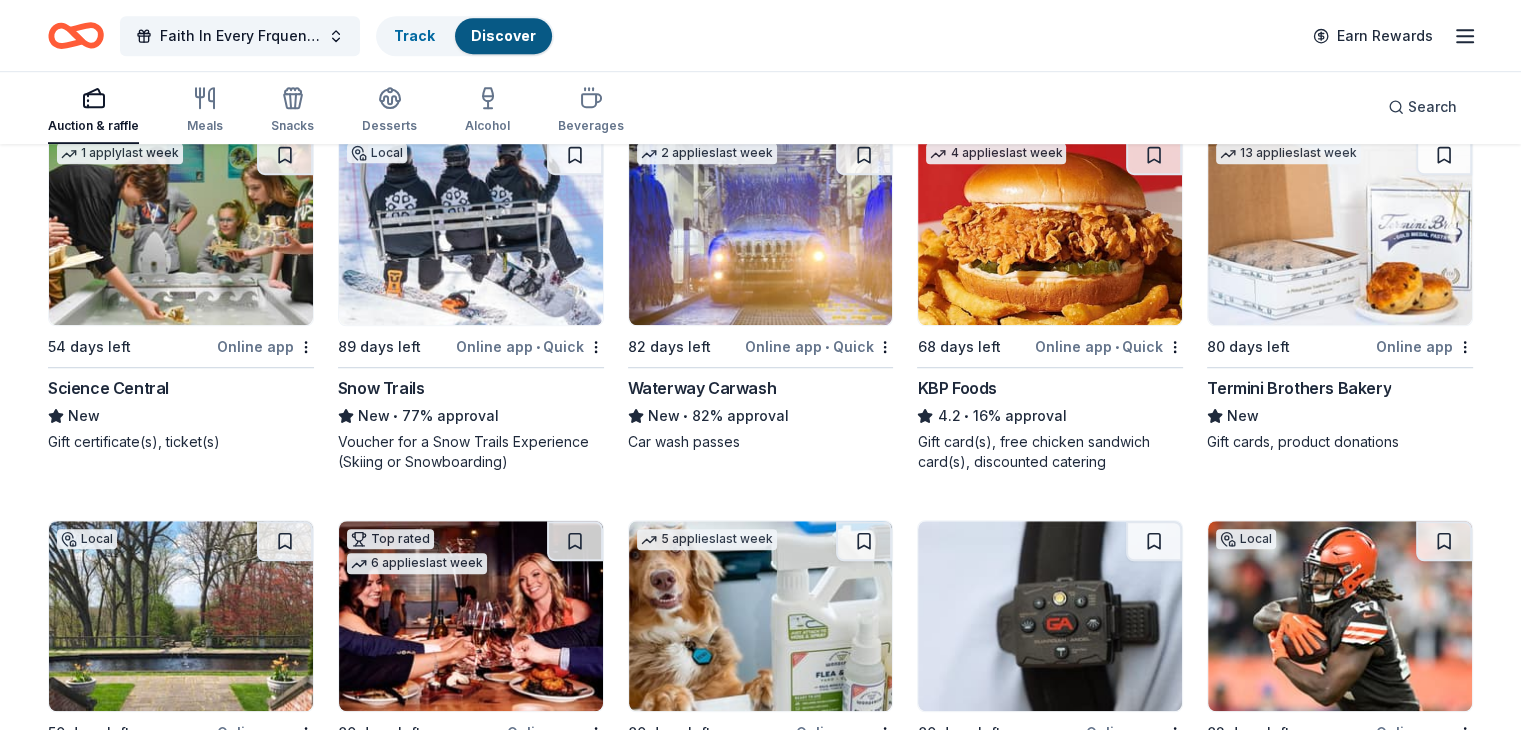 click at bounding box center [1340, 230] 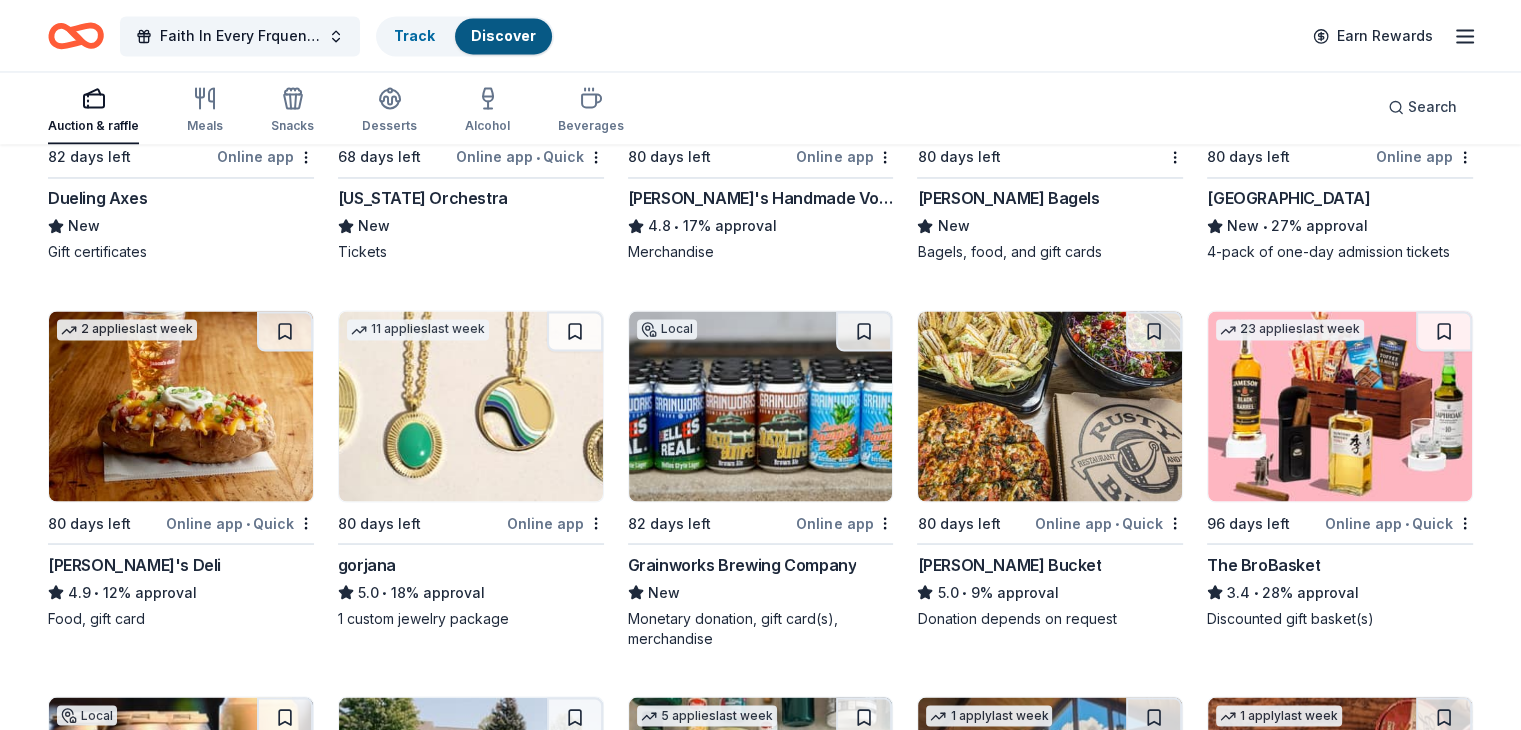 scroll, scrollTop: 3552, scrollLeft: 0, axis: vertical 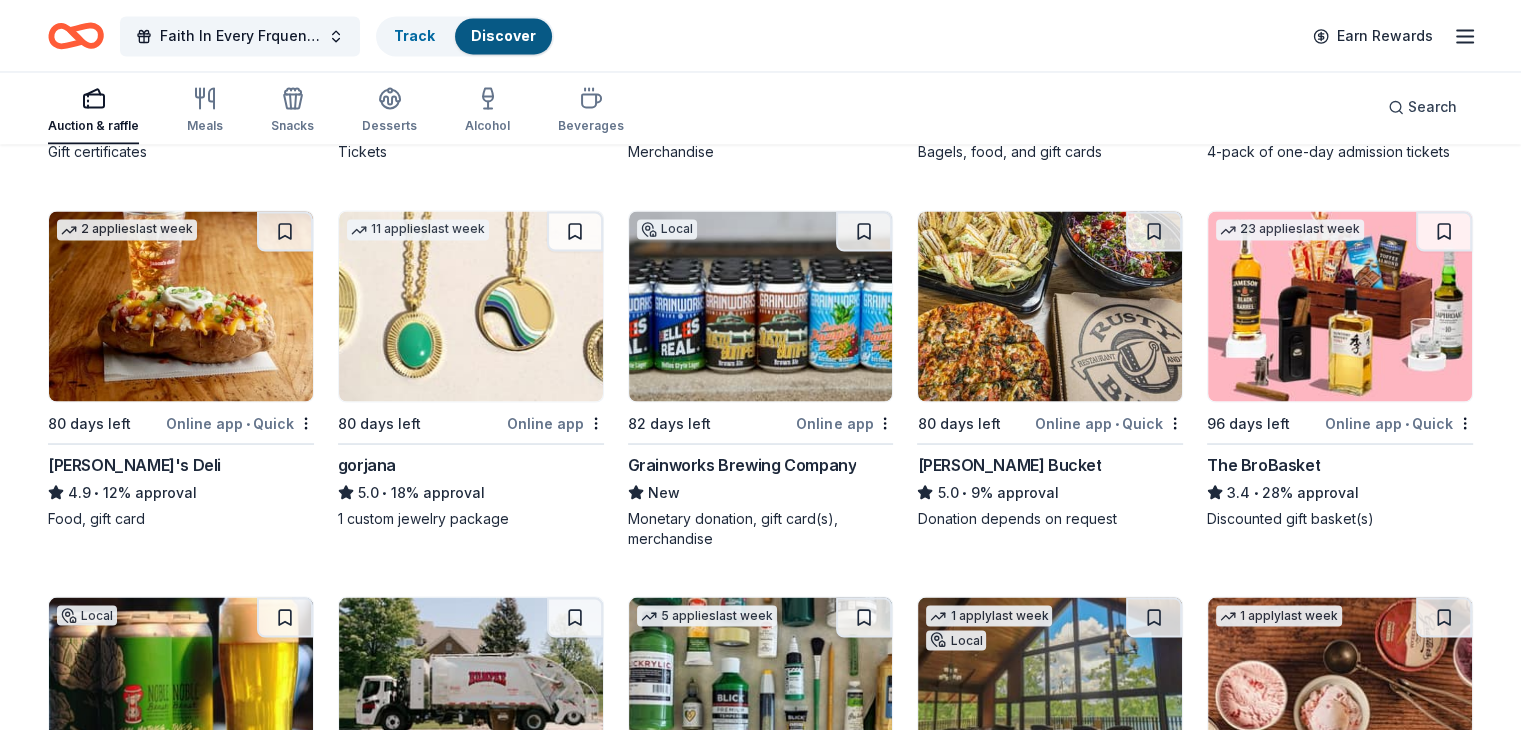 click on "Grainworks Brewing Company" at bounding box center [742, 464] 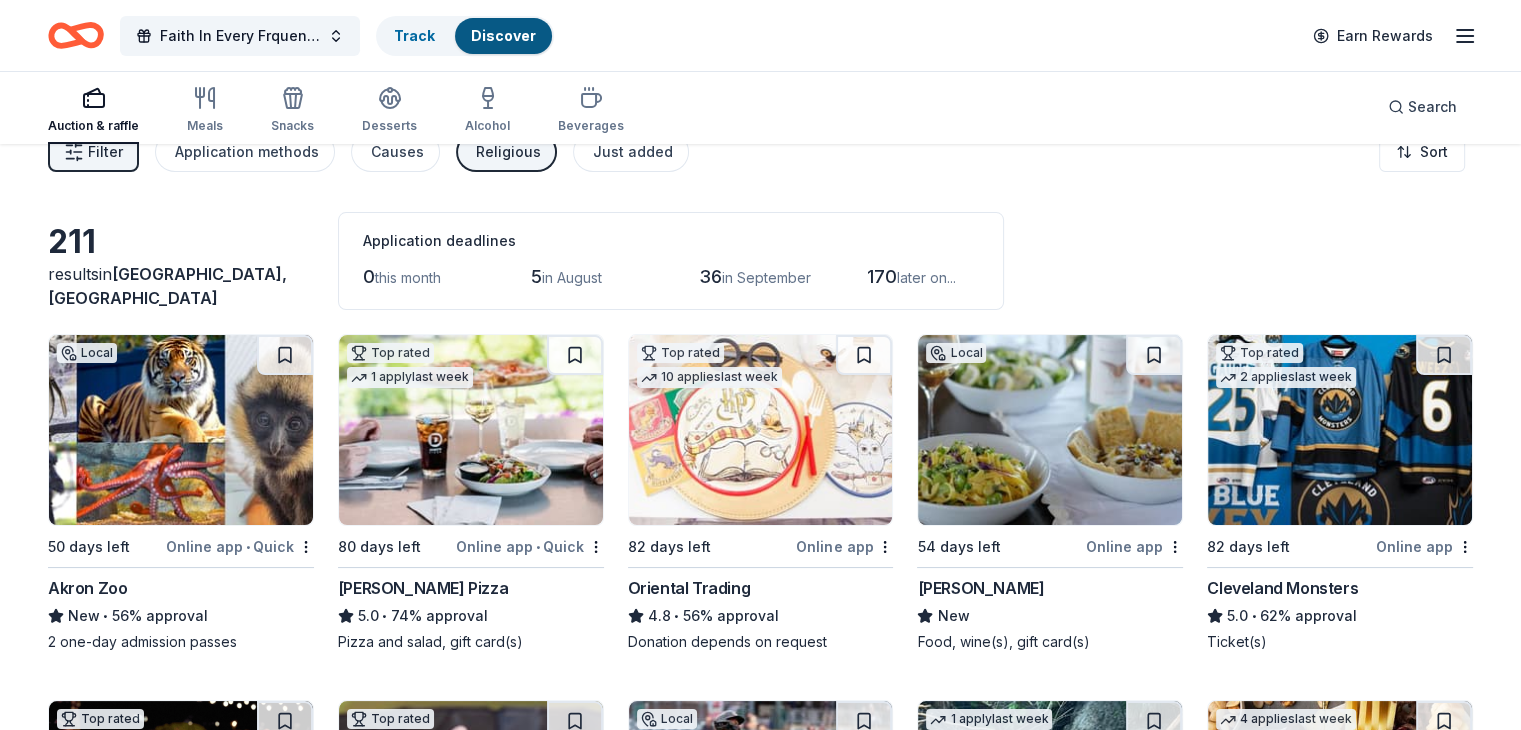 scroll, scrollTop: 0, scrollLeft: 0, axis: both 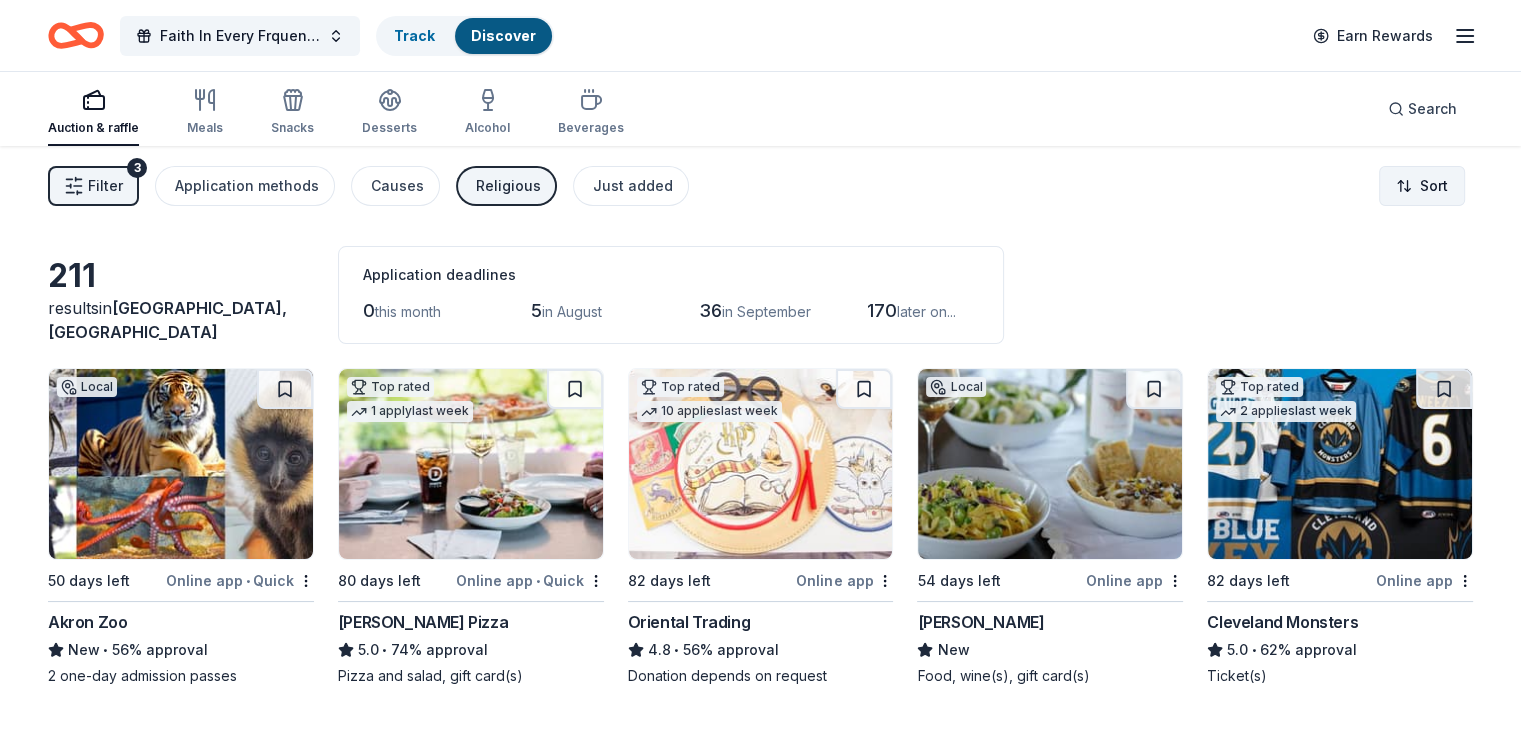 click on "Faith In Every Frquency Track  Discover Earn Rewards Auction & raffle Meals Snacks Desserts Alcohol Beverages Search Filter 3 Application methods Causes Religious Just added Sort 211 results  in  Twinsburg, OH Application deadlines 0  this month 5  in August 36  in September 170  later on... Local 50 days left Online app • Quick Akron Zoo New • 56% approval 2 one-day admission passes Top rated 1   apply  last week 80 days left Online app • Quick Dewey's Pizza 5.0 • 74% approval Pizza and salad, gift card(s) Top rated 10   applies  last week 82 days left Online app Oriental Trading 4.8 • 56% approval Donation depends on request Local 54 days left Online app Michael Angelo’s New Food, wine(s), gift card(s) Top rated 2   applies  last week 82 days left Online app Cleveland Monsters 5.0 • 62% approval Ticket(s) Top rated 17   applies  last week 103 days left CookinGenie 5.0 • 95% approval $200 gift card Top rated 29   applies  last week 80 days left Online app • Quick BarkBox 5.0 • Local New 1" at bounding box center [760, 365] 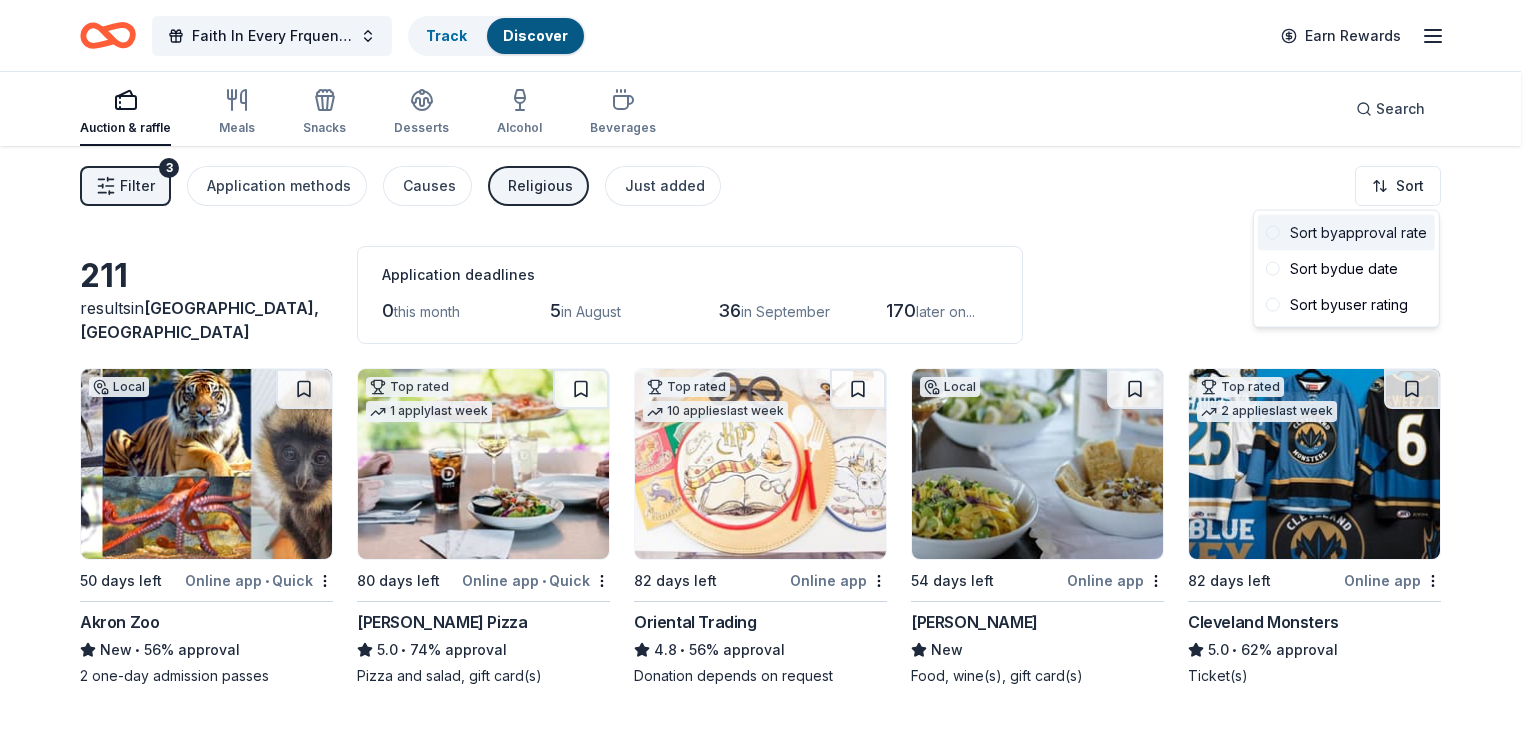 click on "Sort by  approval rate" at bounding box center [1346, 233] 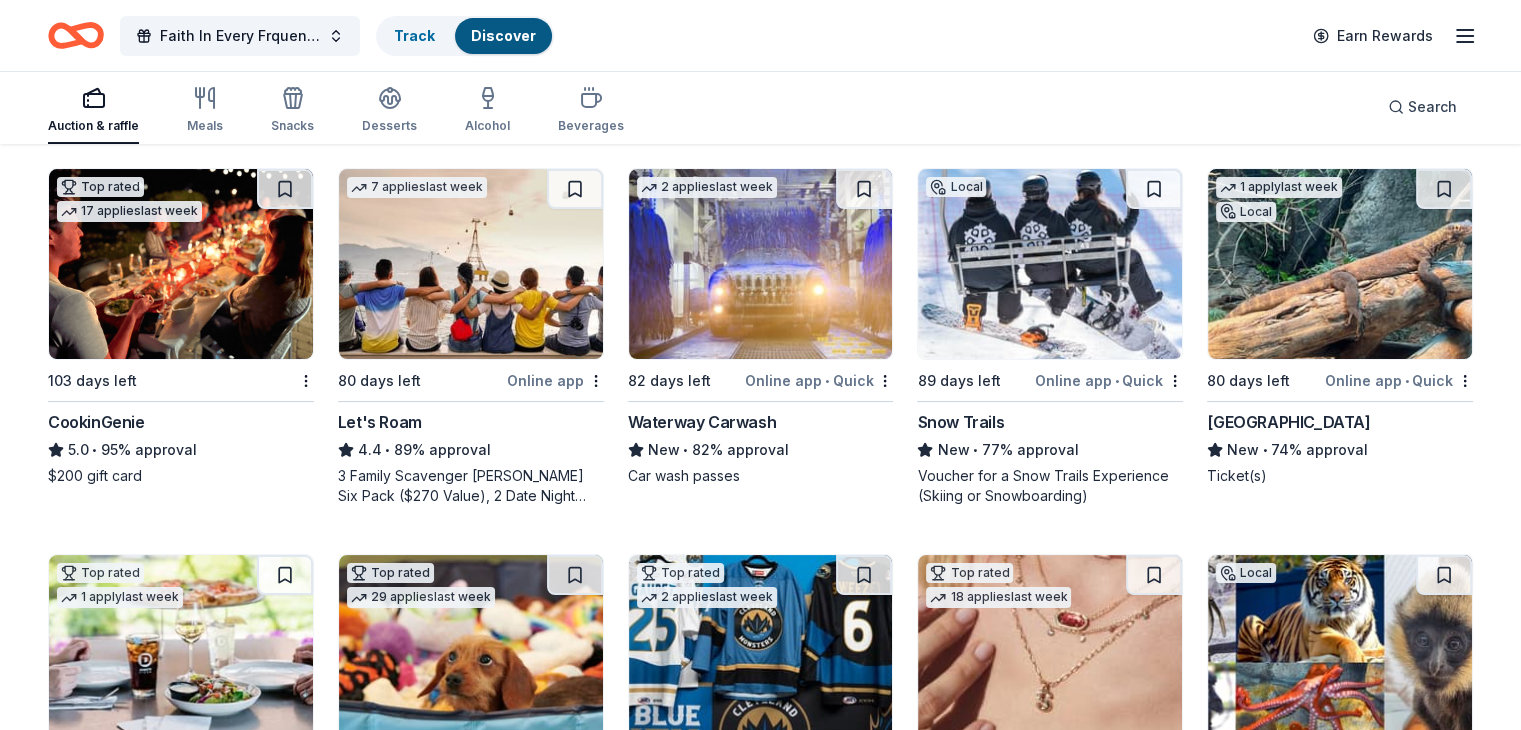 scroll, scrollTop: 500, scrollLeft: 0, axis: vertical 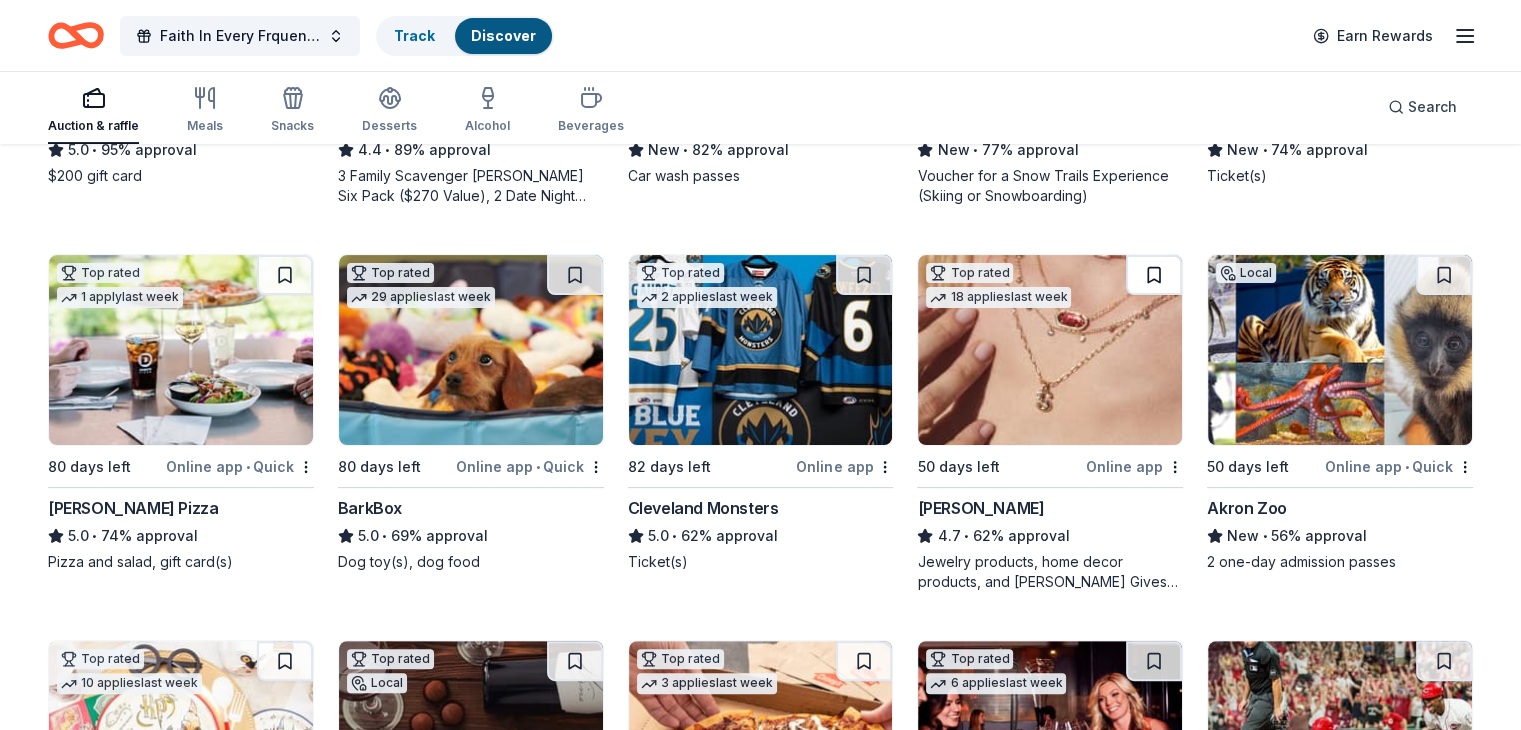 click at bounding box center (1154, 275) 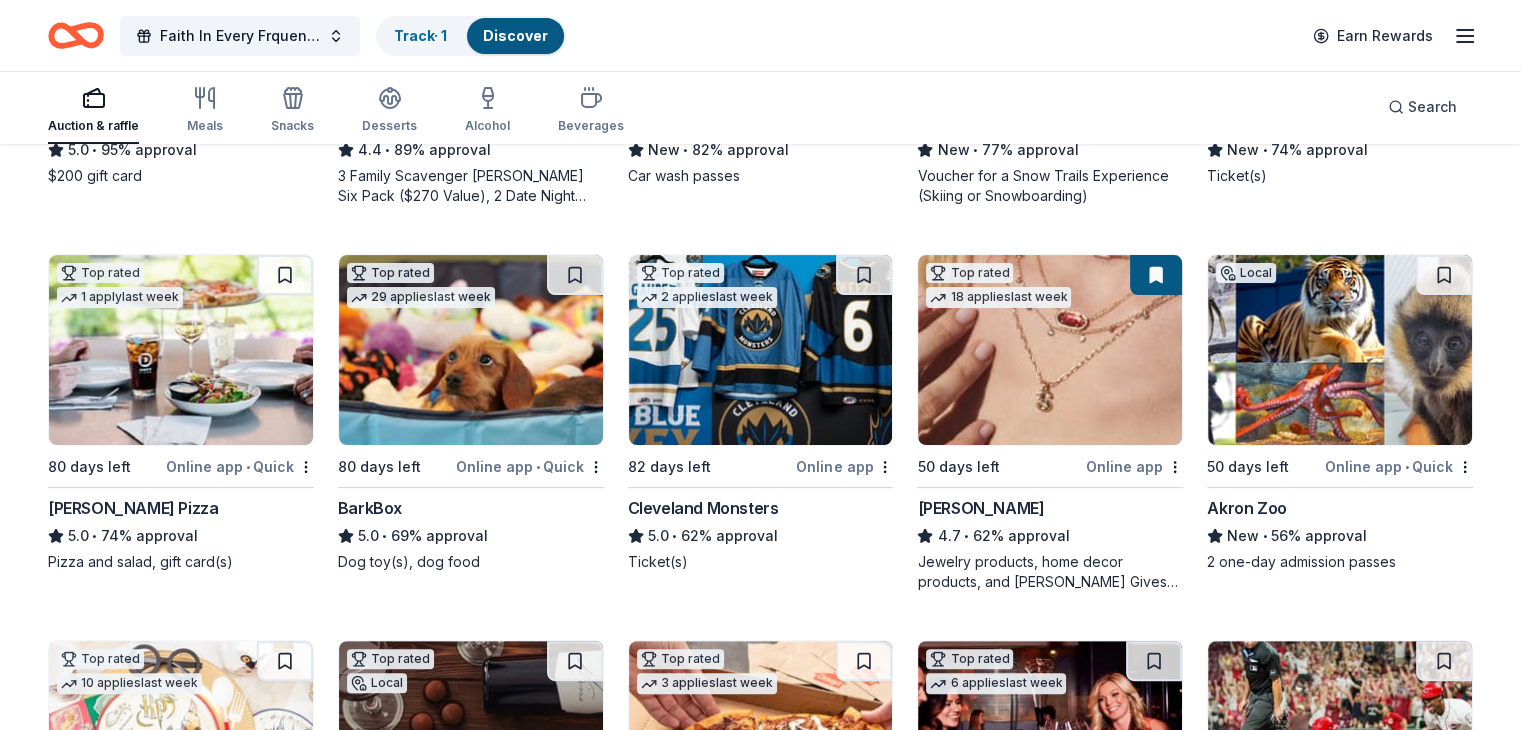 click at bounding box center (1156, 275) 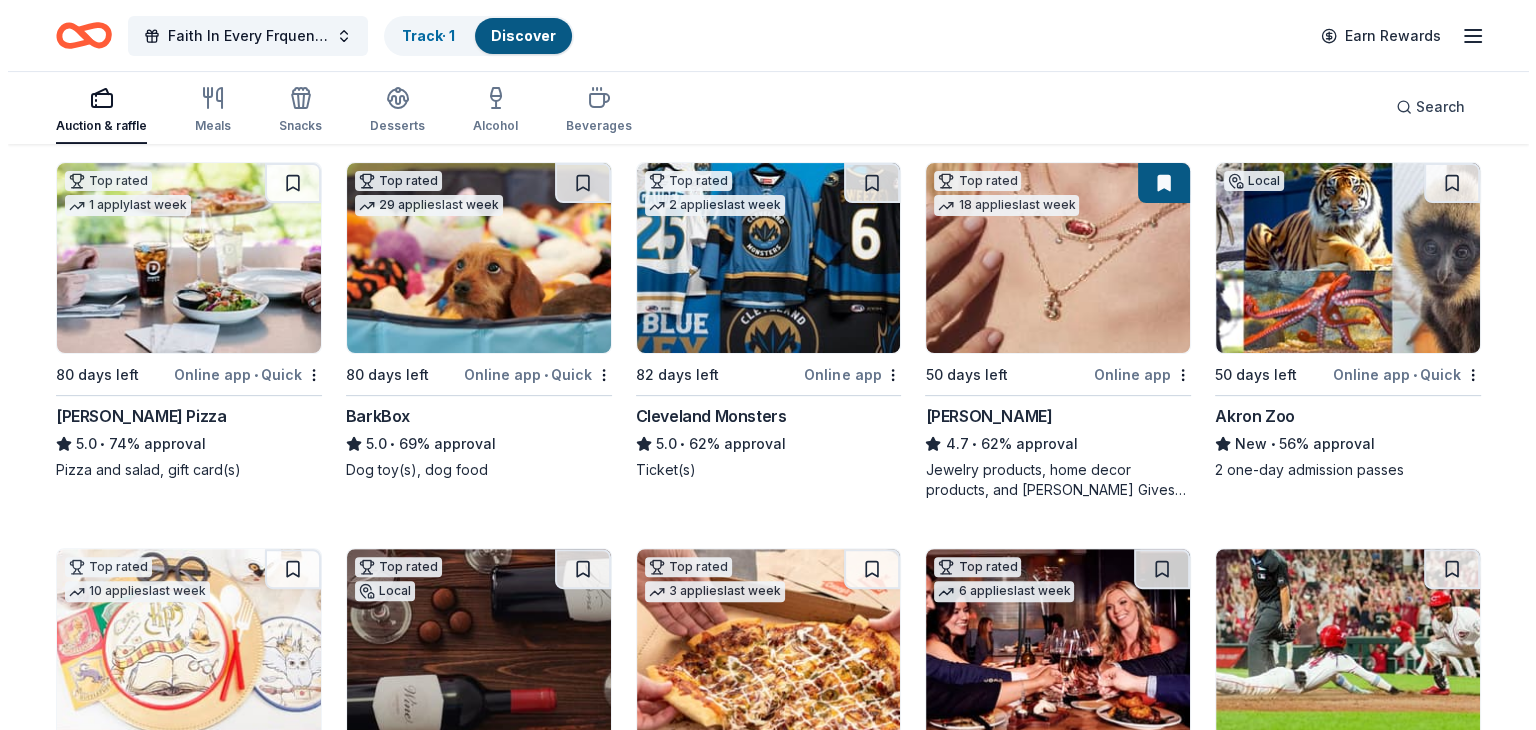 scroll, scrollTop: 92, scrollLeft: 0, axis: vertical 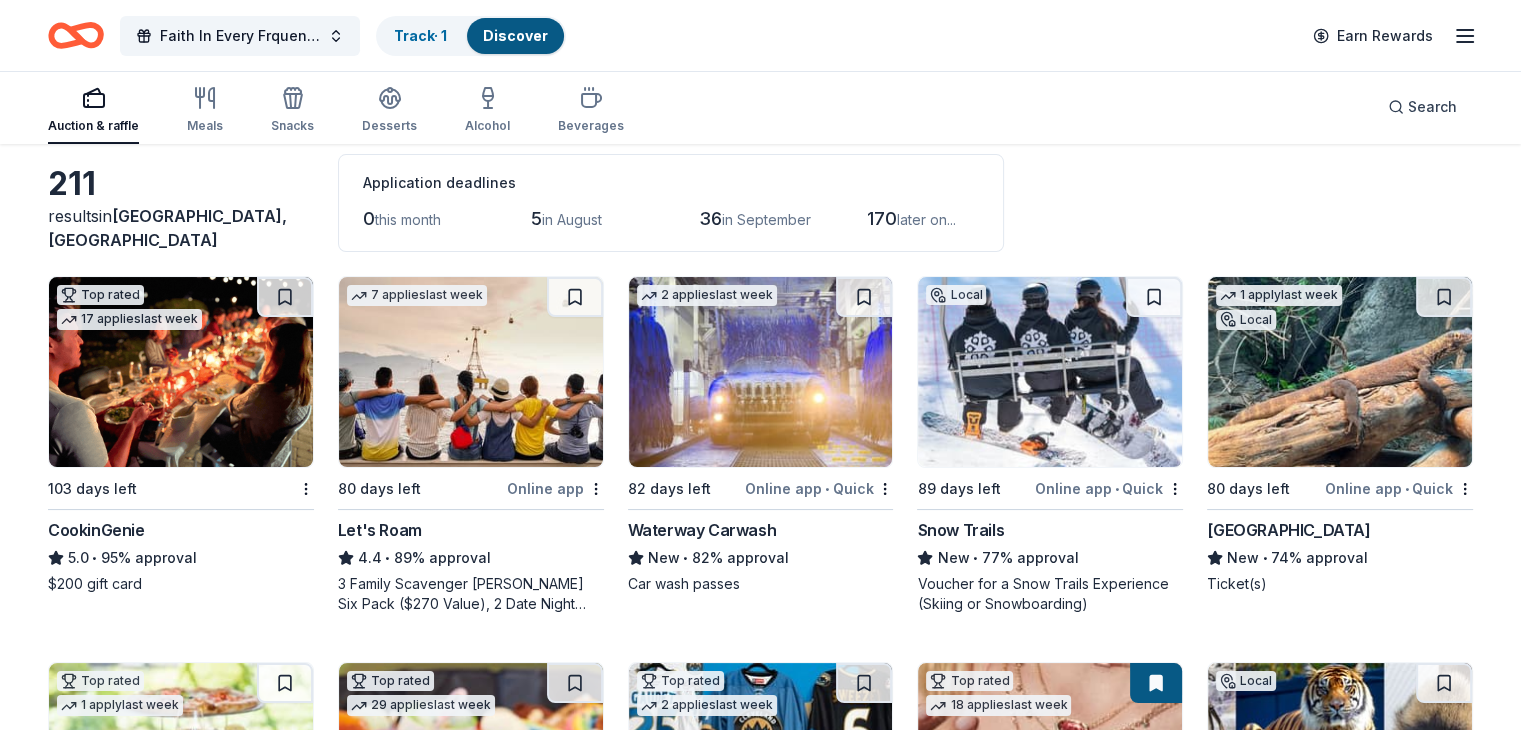 click on "CookinGenie" at bounding box center (96, 530) 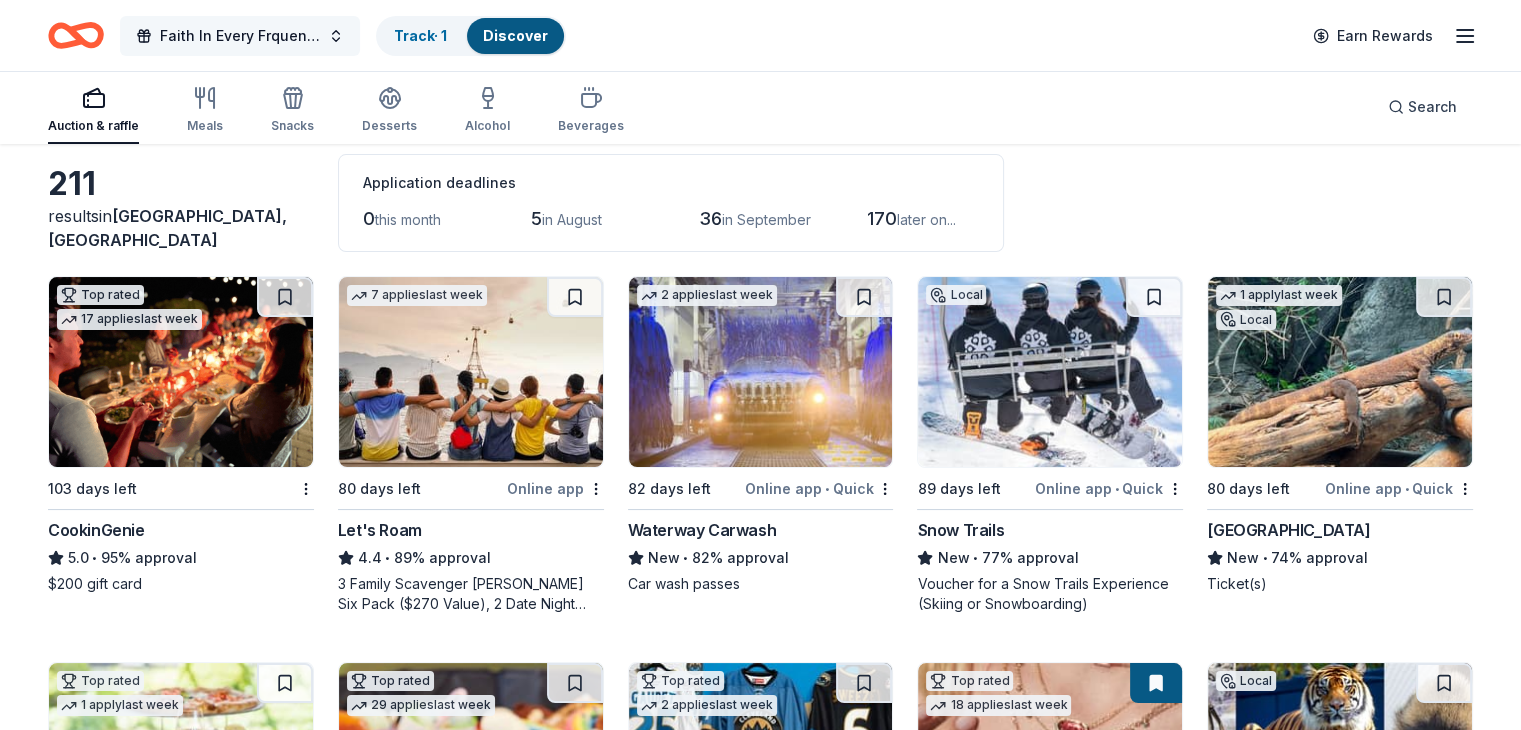 click on "Faith In Every Frquency" at bounding box center (240, 36) 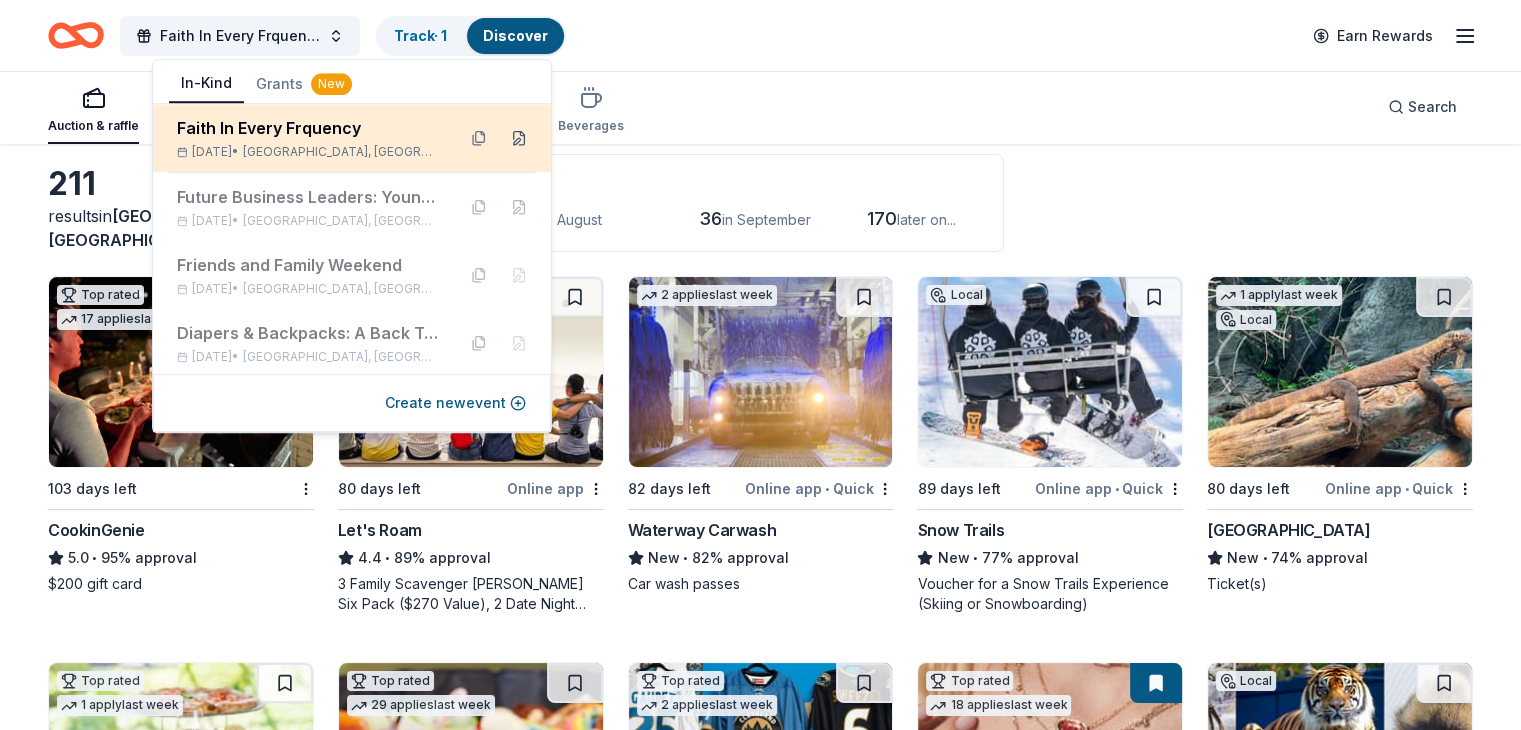 click at bounding box center (519, 138) 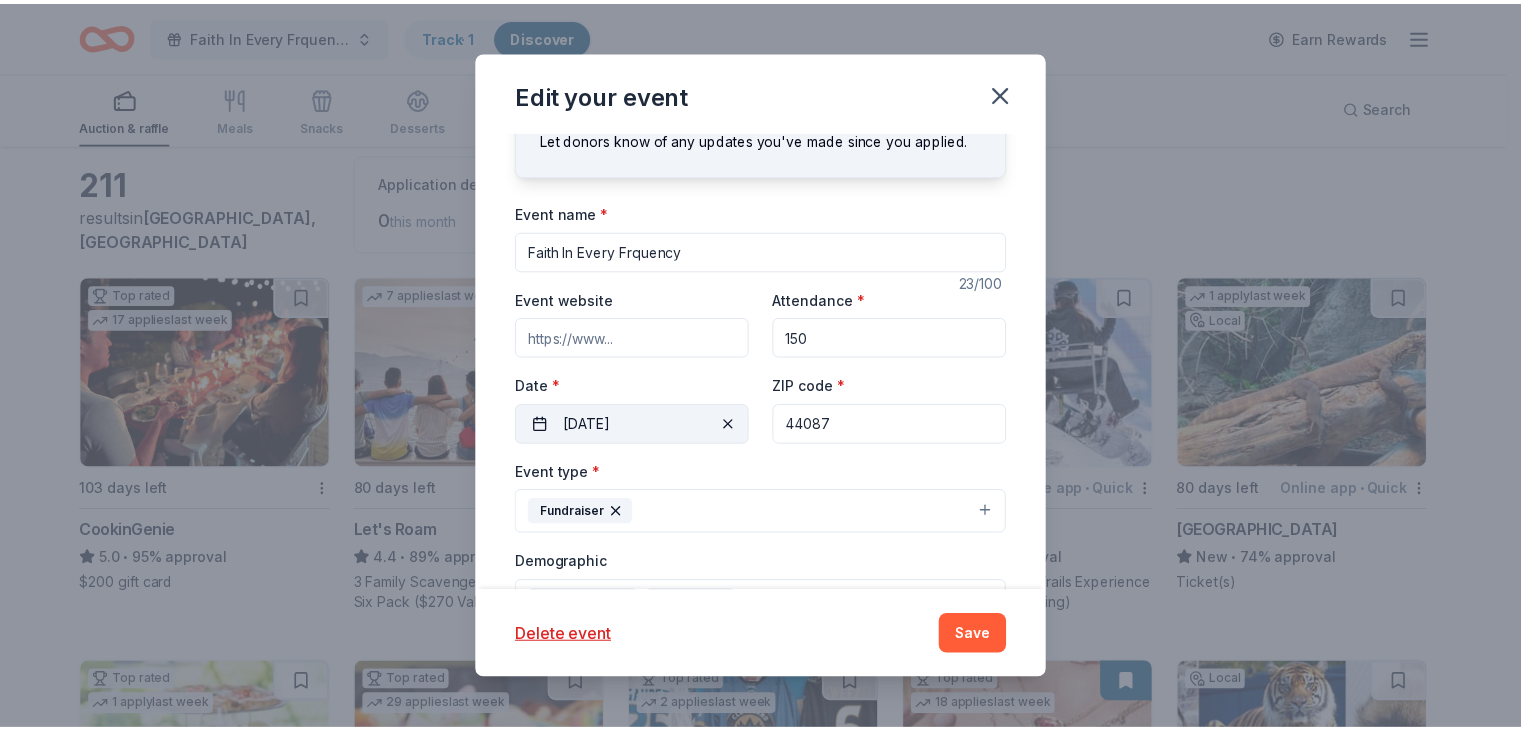 scroll, scrollTop: 200, scrollLeft: 0, axis: vertical 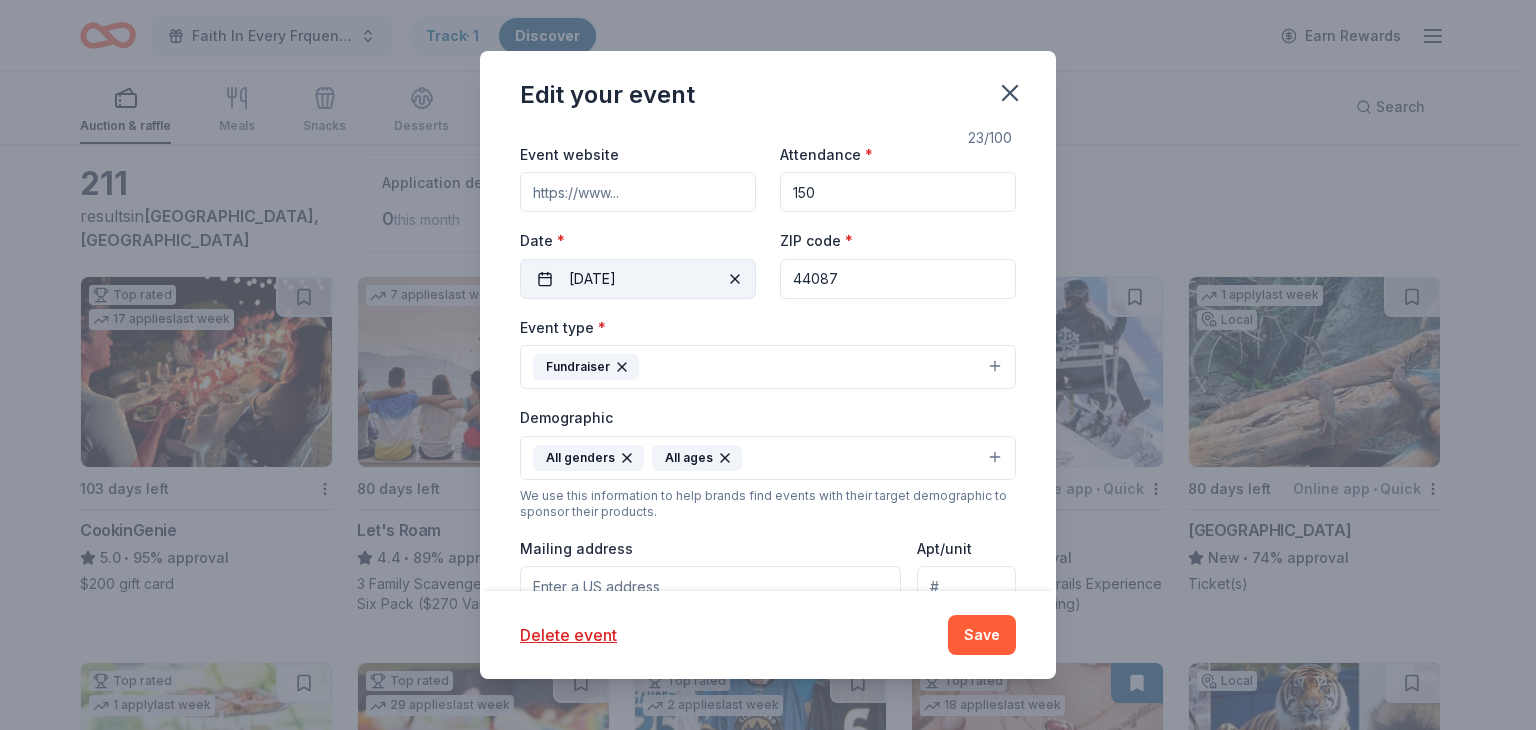 click on "10/31/2025" at bounding box center (638, 279) 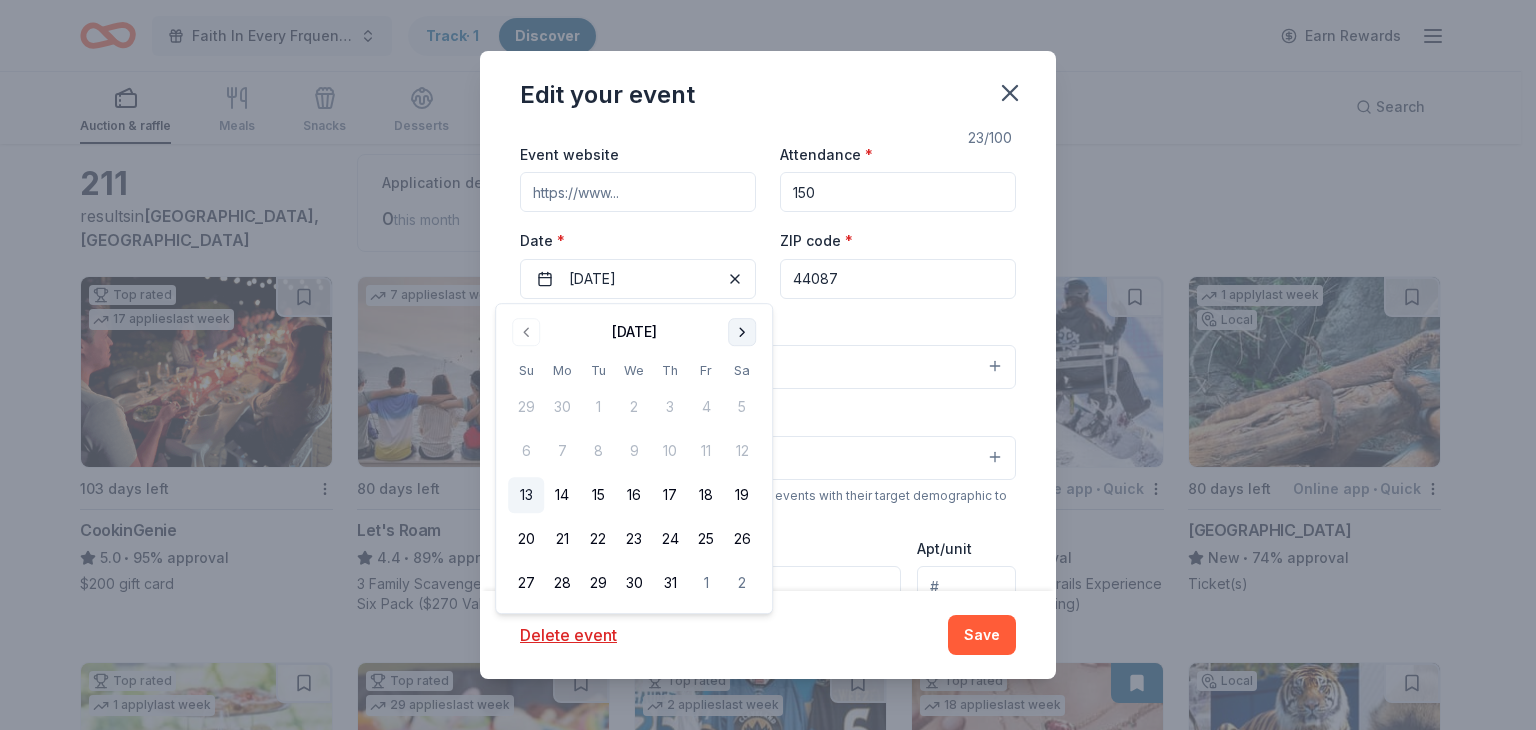 click at bounding box center (742, 332) 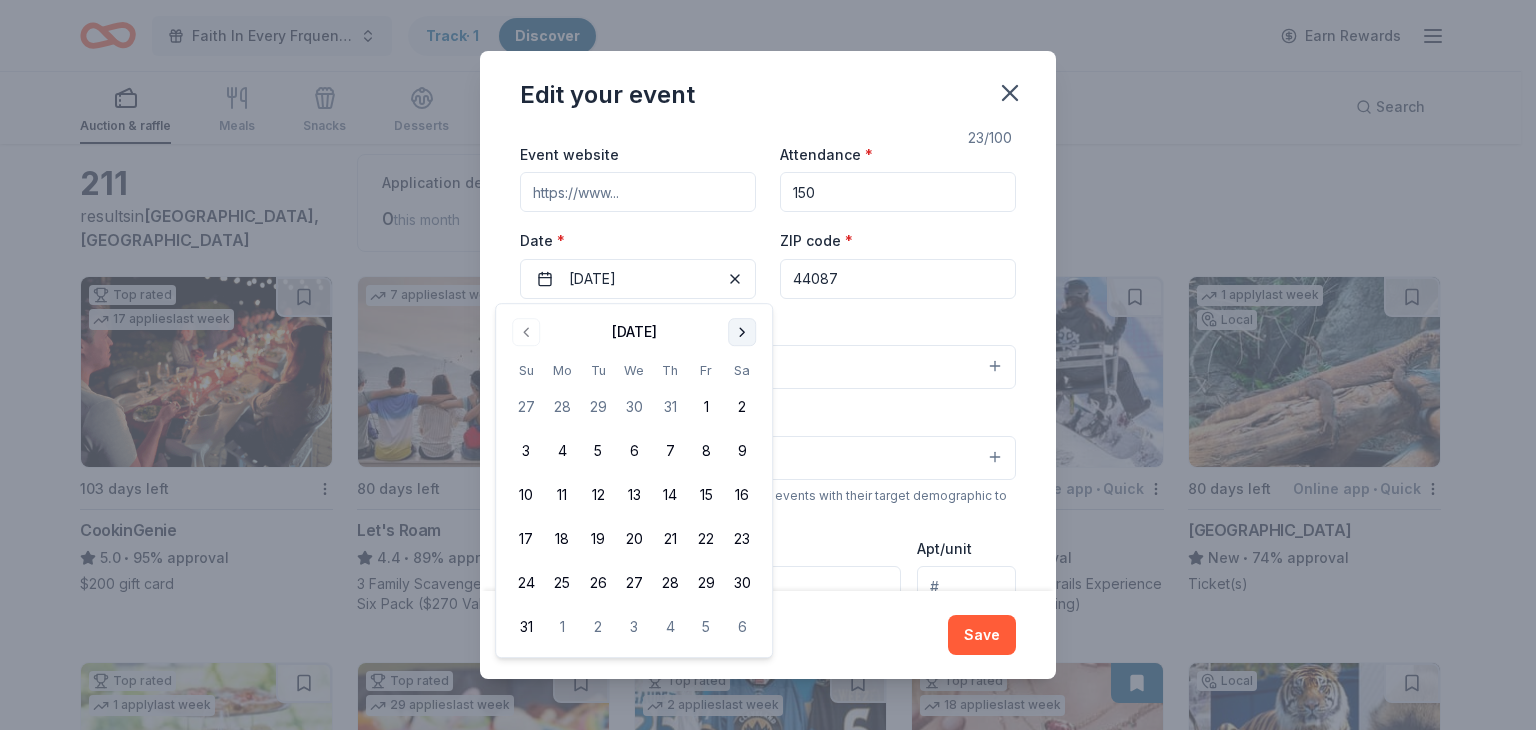 click at bounding box center [742, 332] 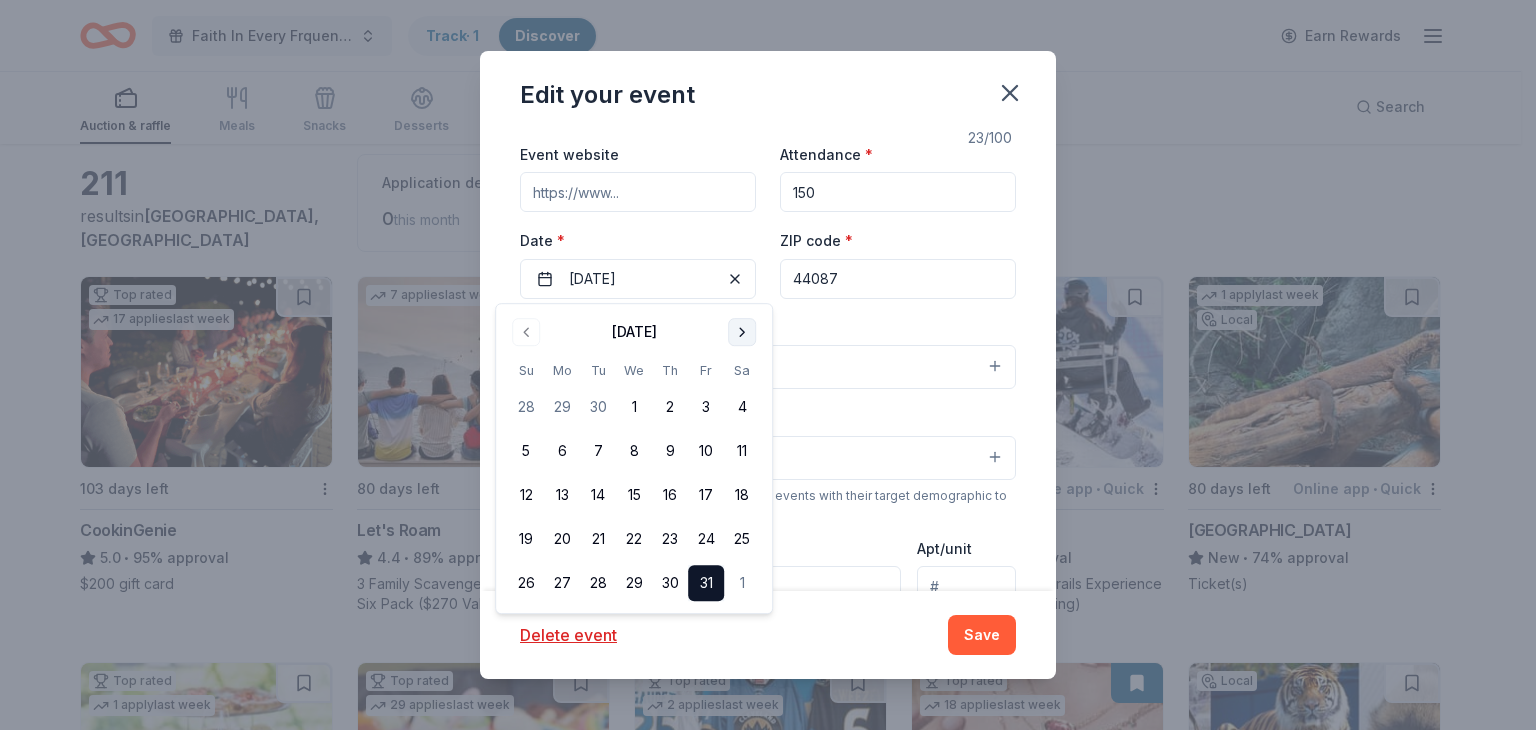 click at bounding box center (742, 332) 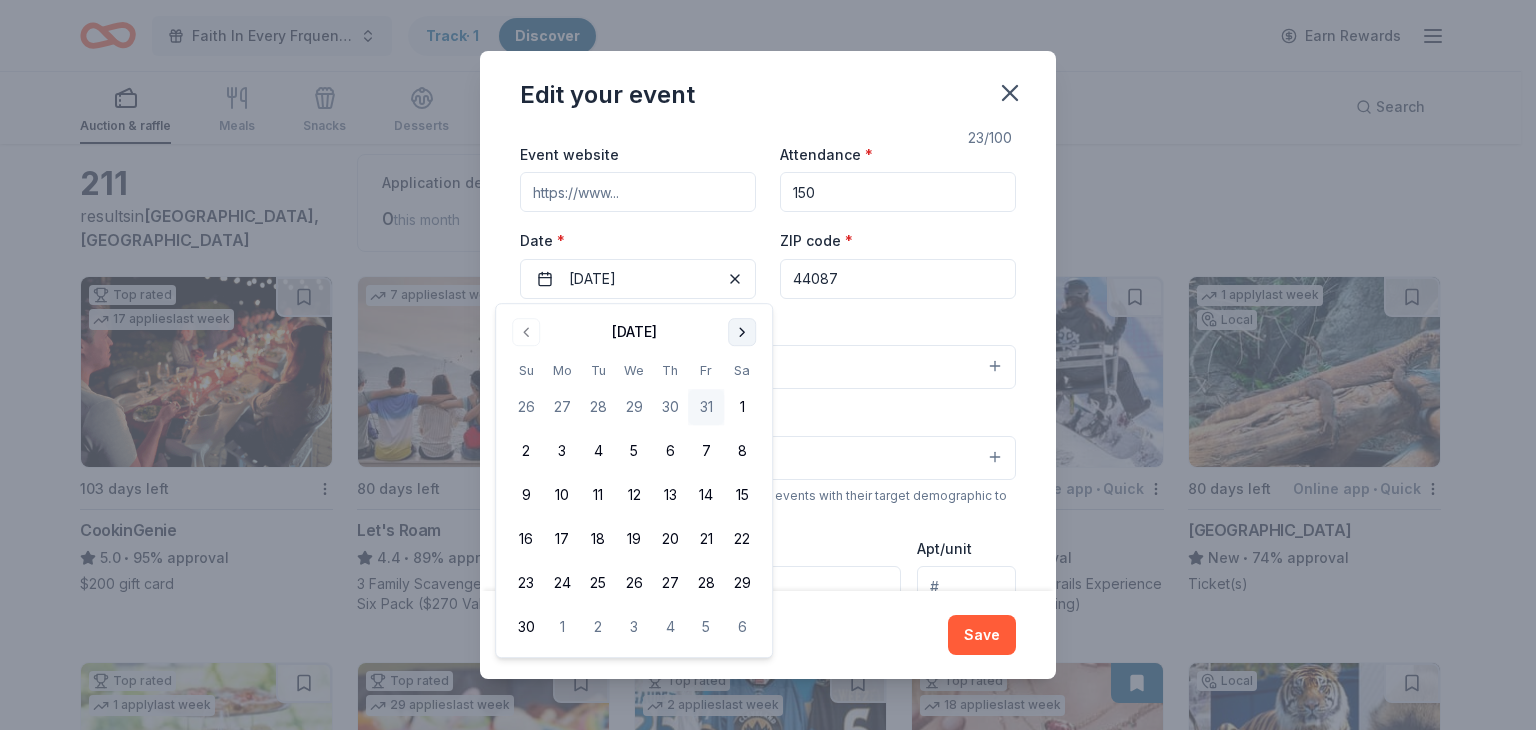 click at bounding box center [742, 332] 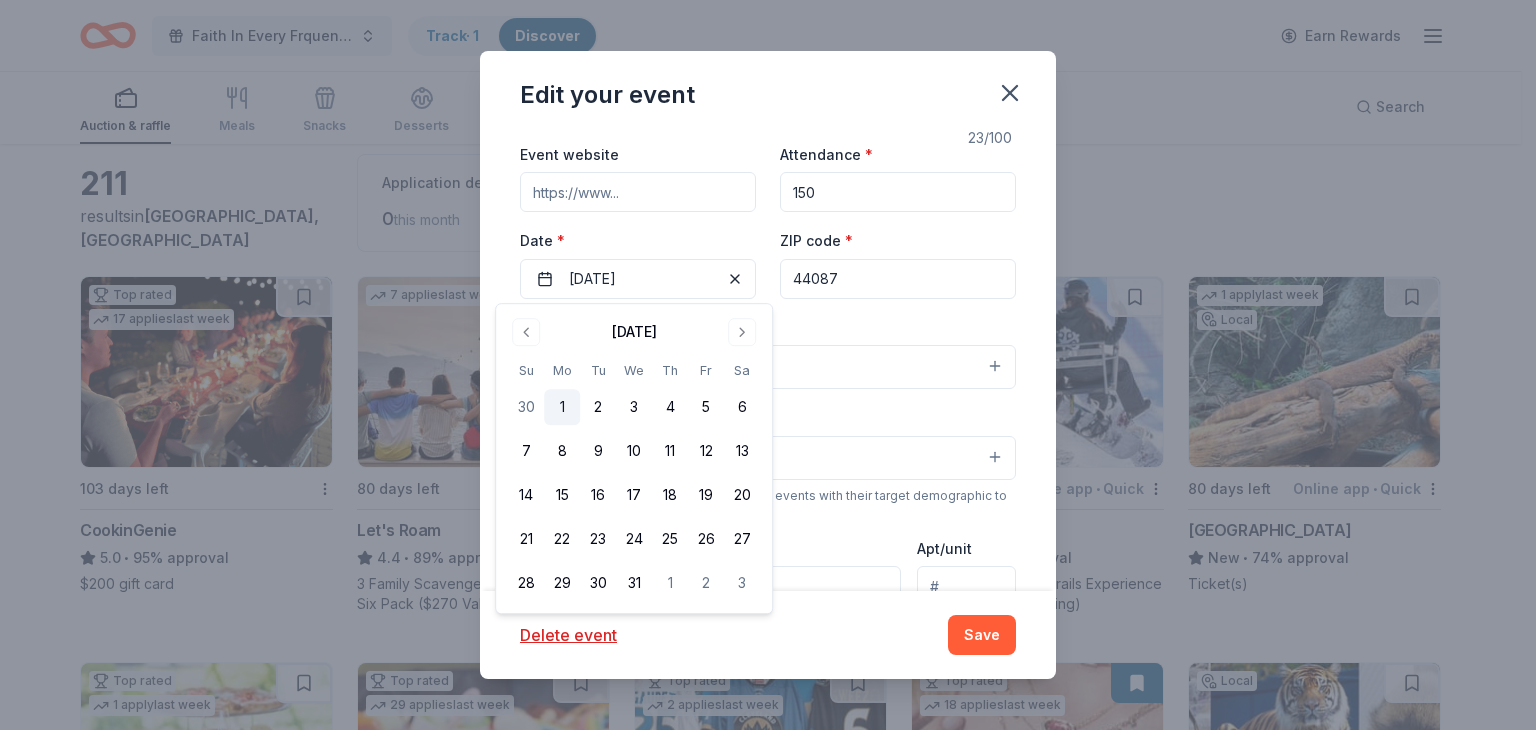 click on "1" at bounding box center (562, 407) 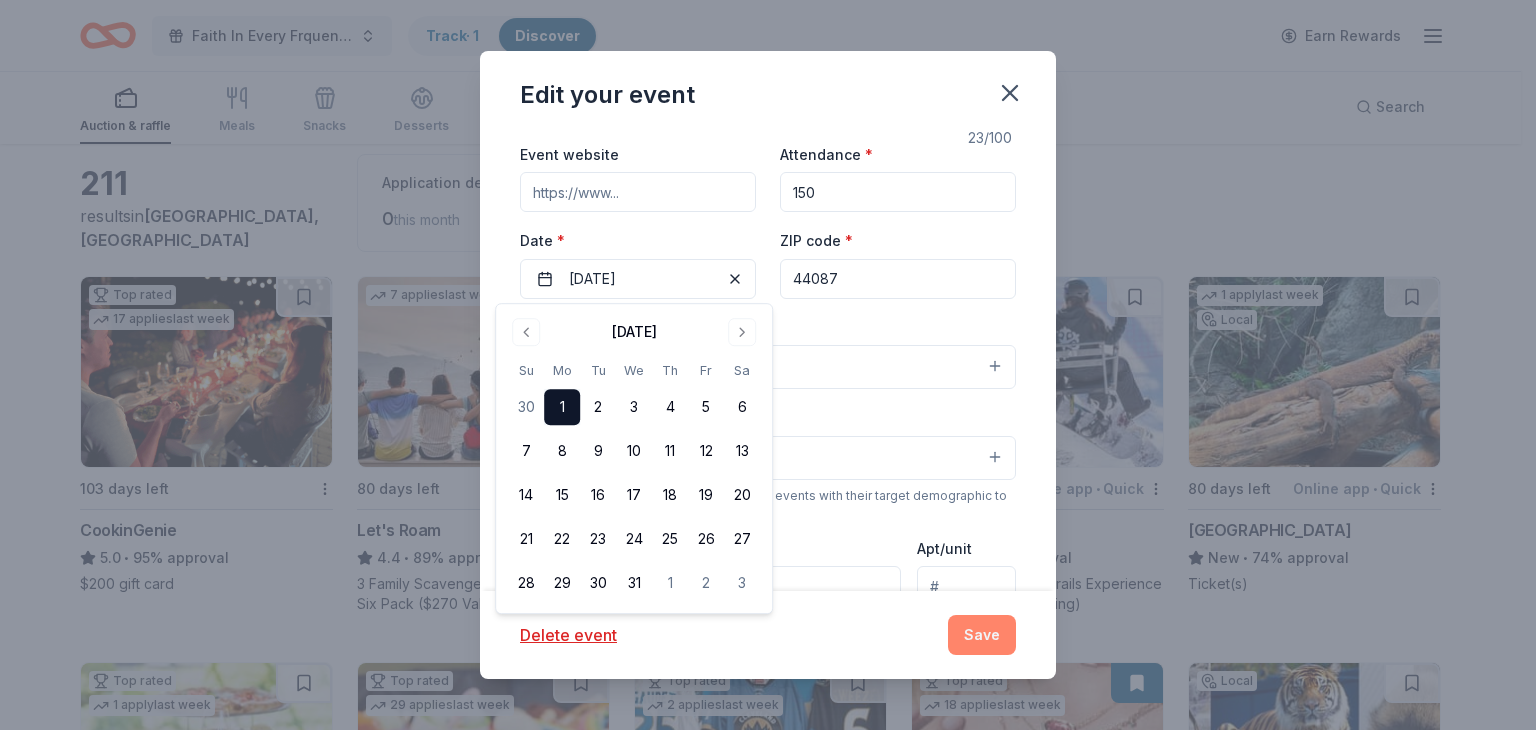 click on "Save" at bounding box center [982, 635] 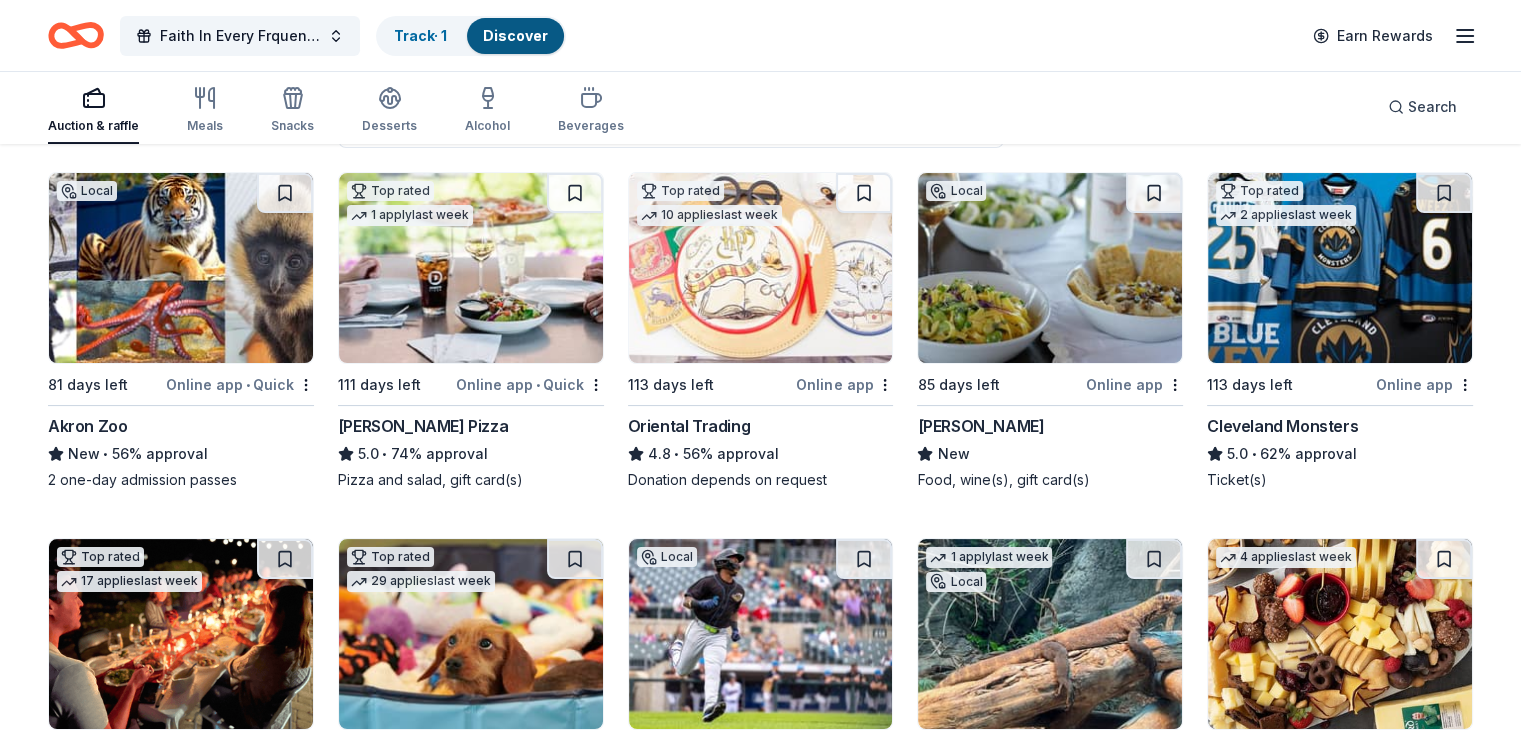 scroll, scrollTop: 200, scrollLeft: 0, axis: vertical 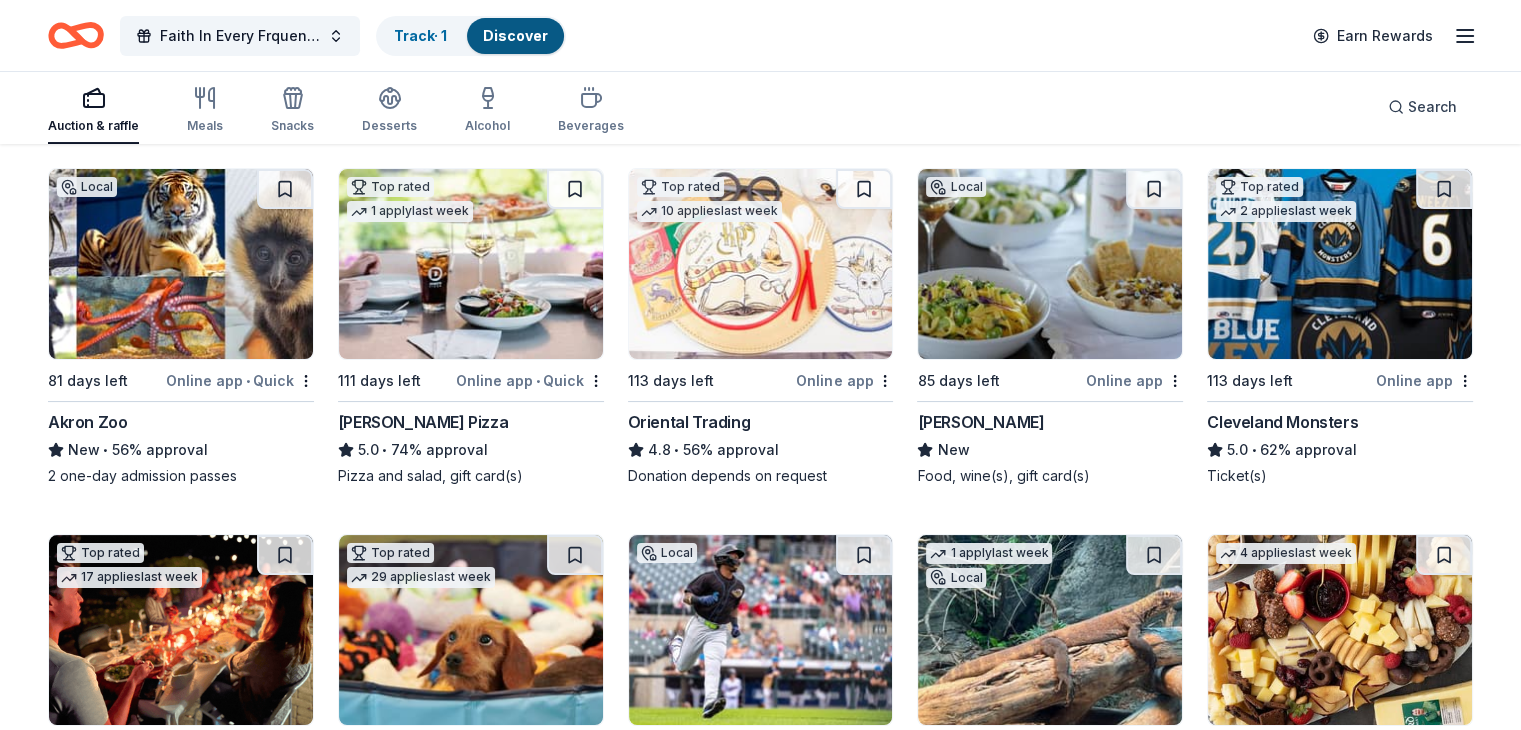 click at bounding box center [1050, 264] 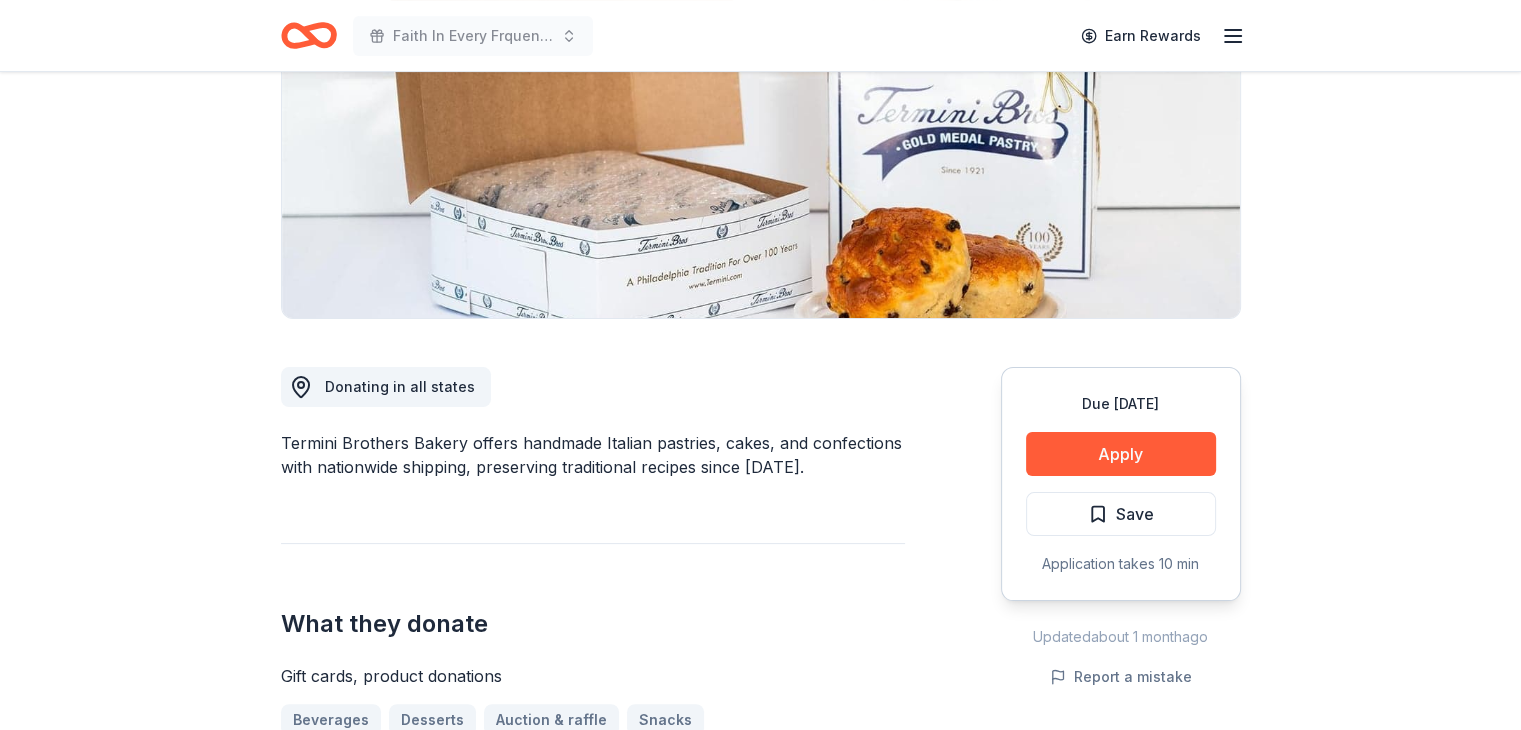 scroll, scrollTop: 100, scrollLeft: 0, axis: vertical 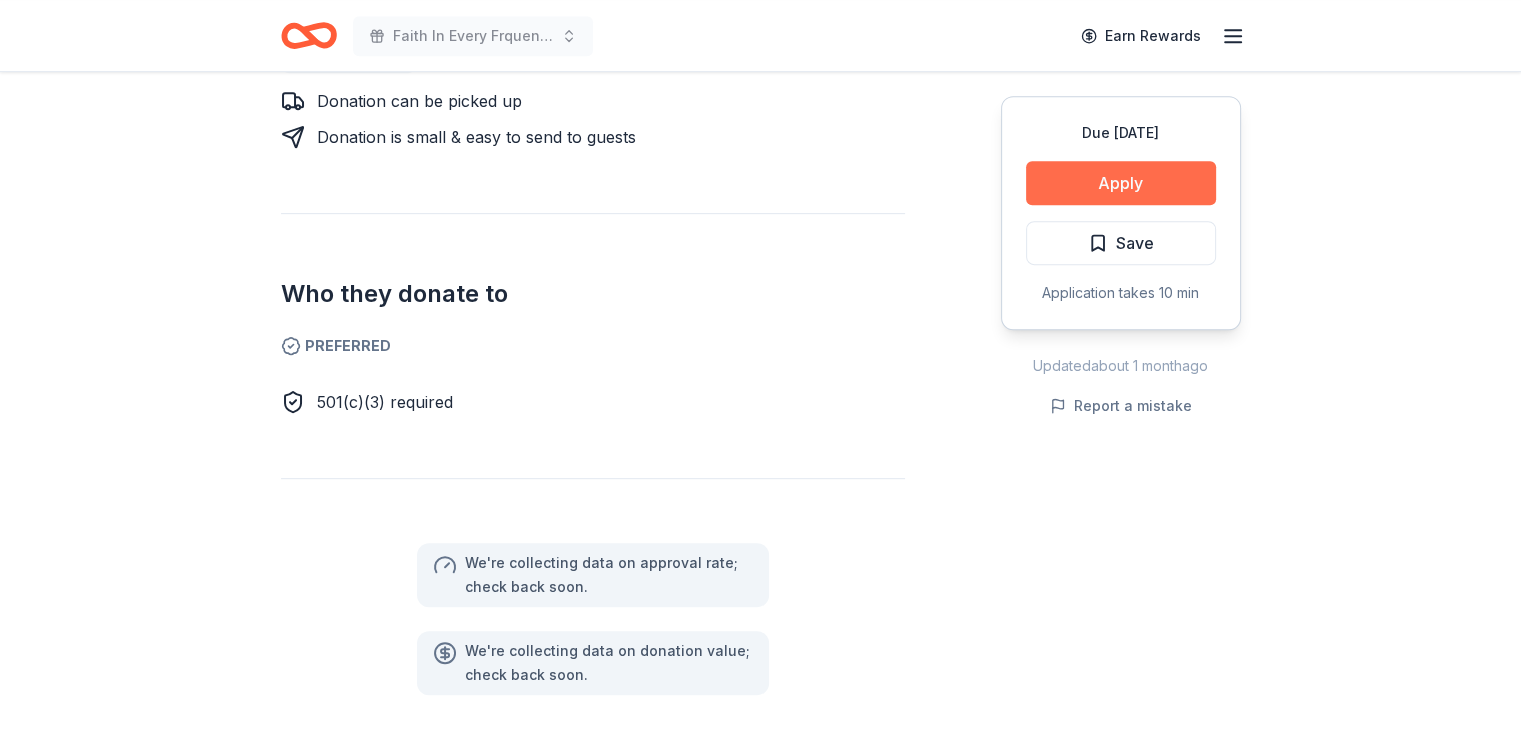 click on "Apply" at bounding box center (1121, 183) 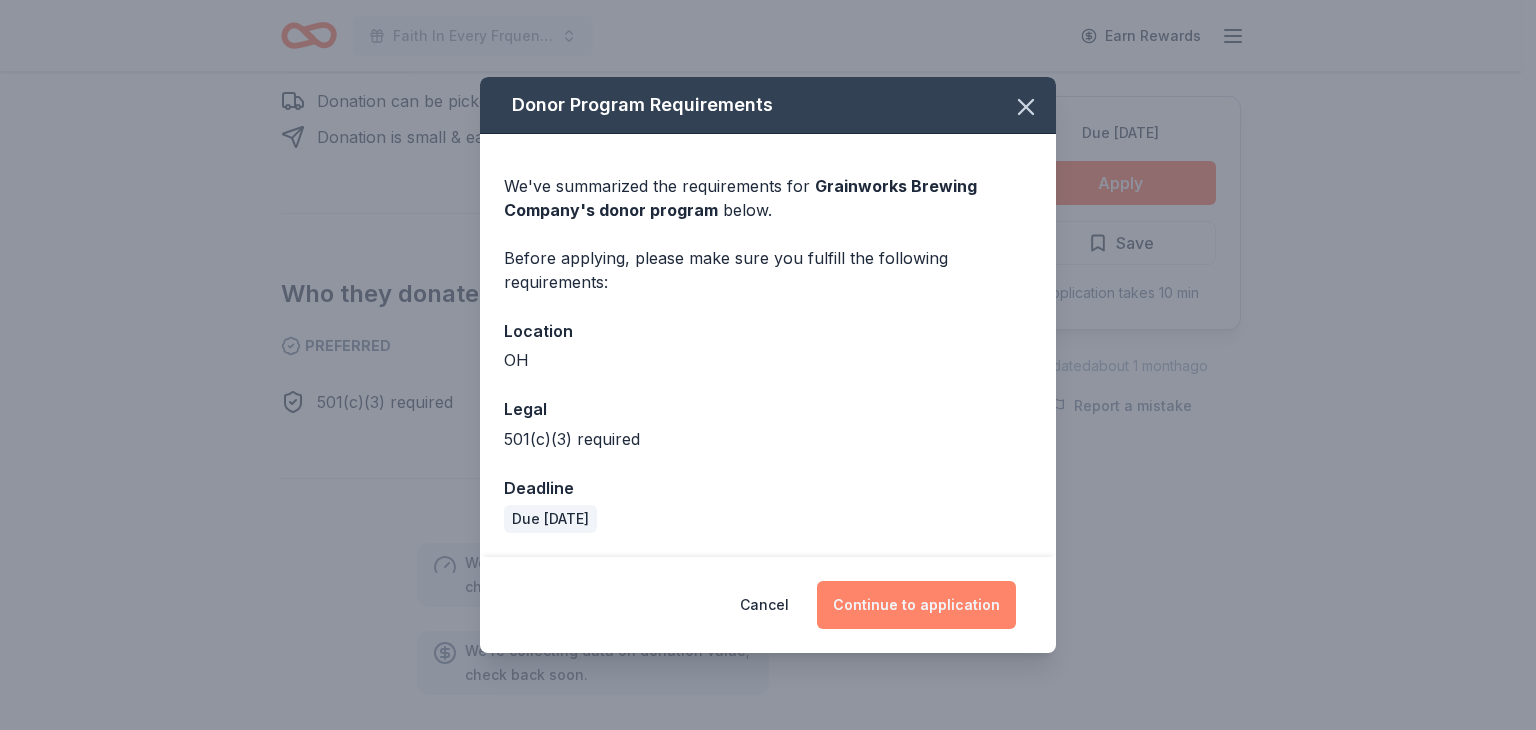 click on "Continue to application" at bounding box center (916, 605) 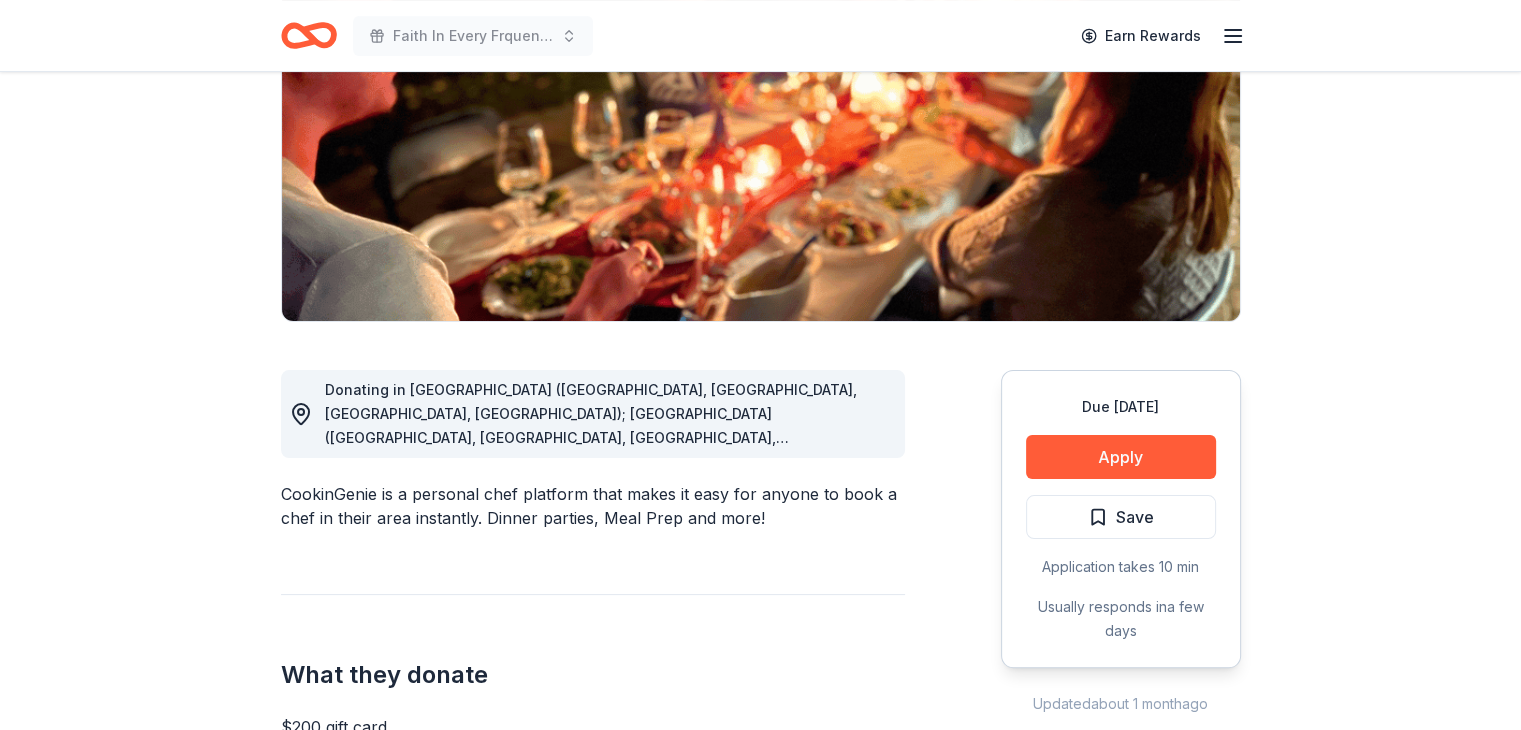 scroll, scrollTop: 200, scrollLeft: 0, axis: vertical 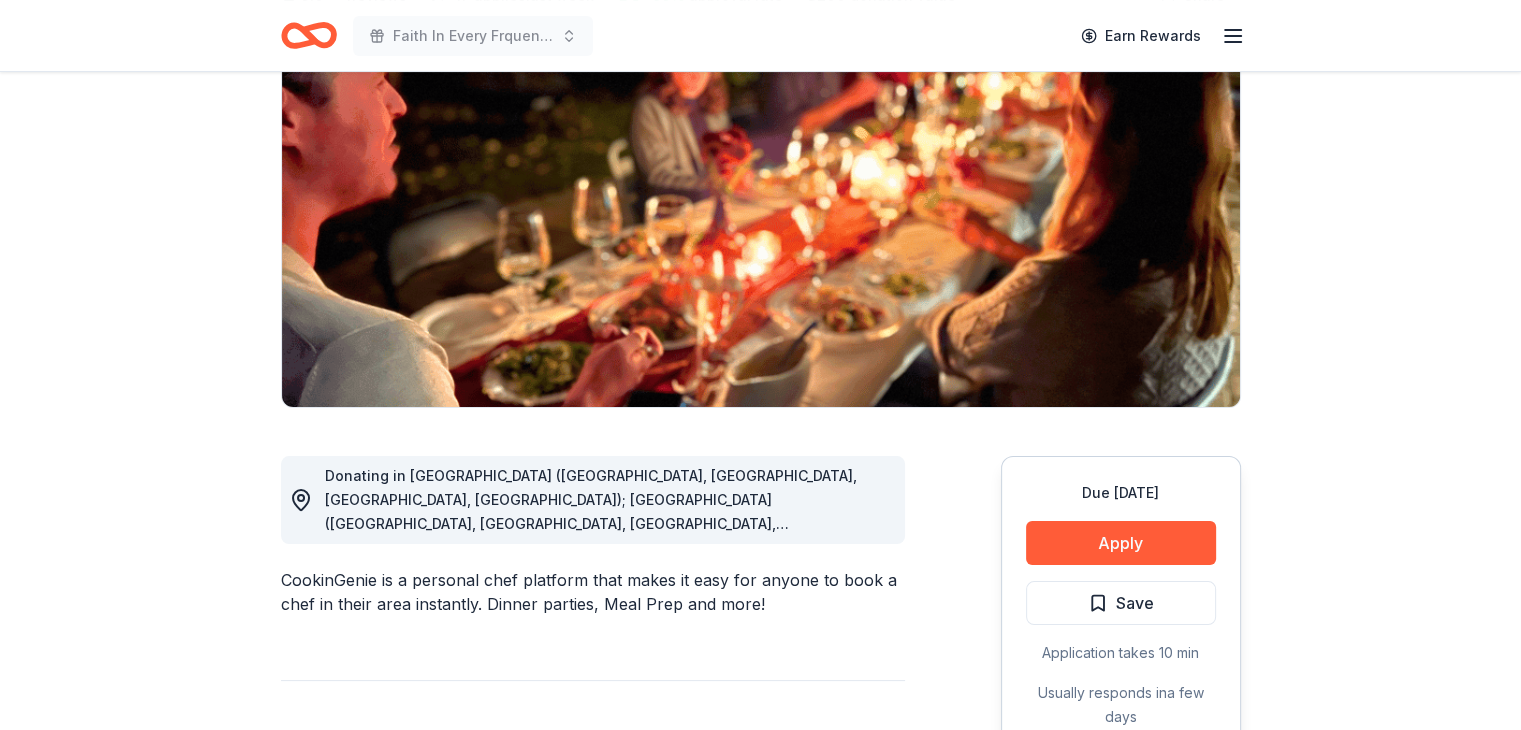 click 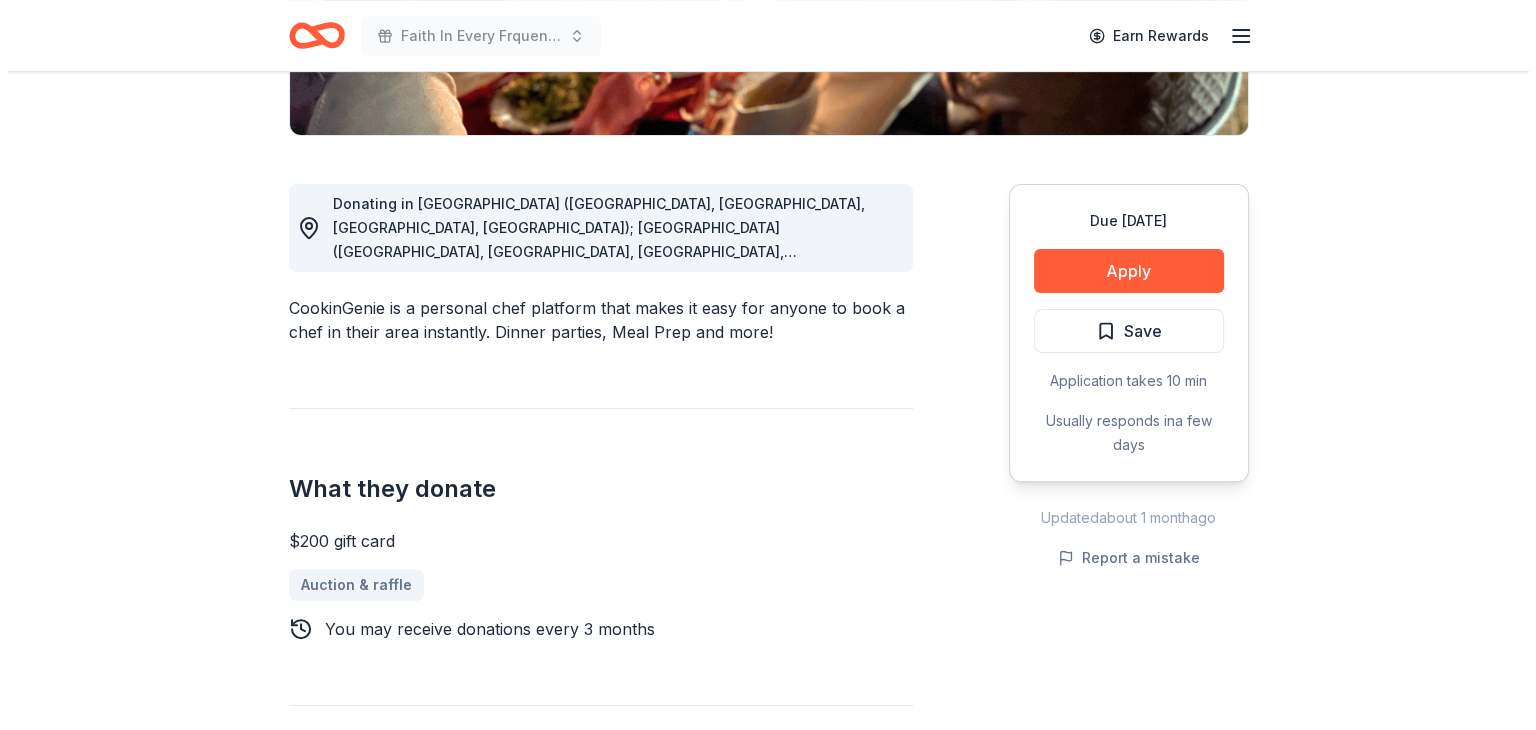 scroll, scrollTop: 400, scrollLeft: 0, axis: vertical 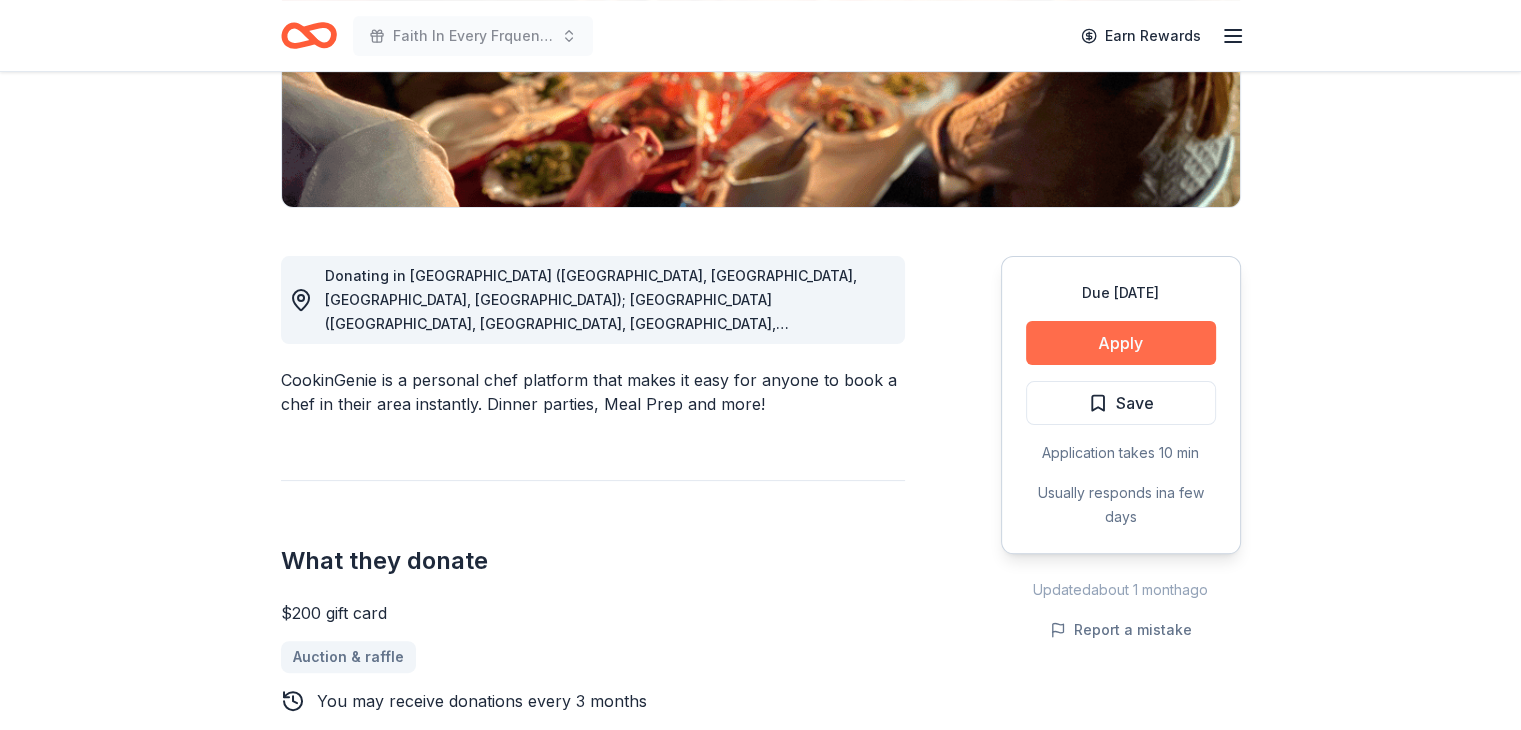 click on "Apply" at bounding box center (1121, 343) 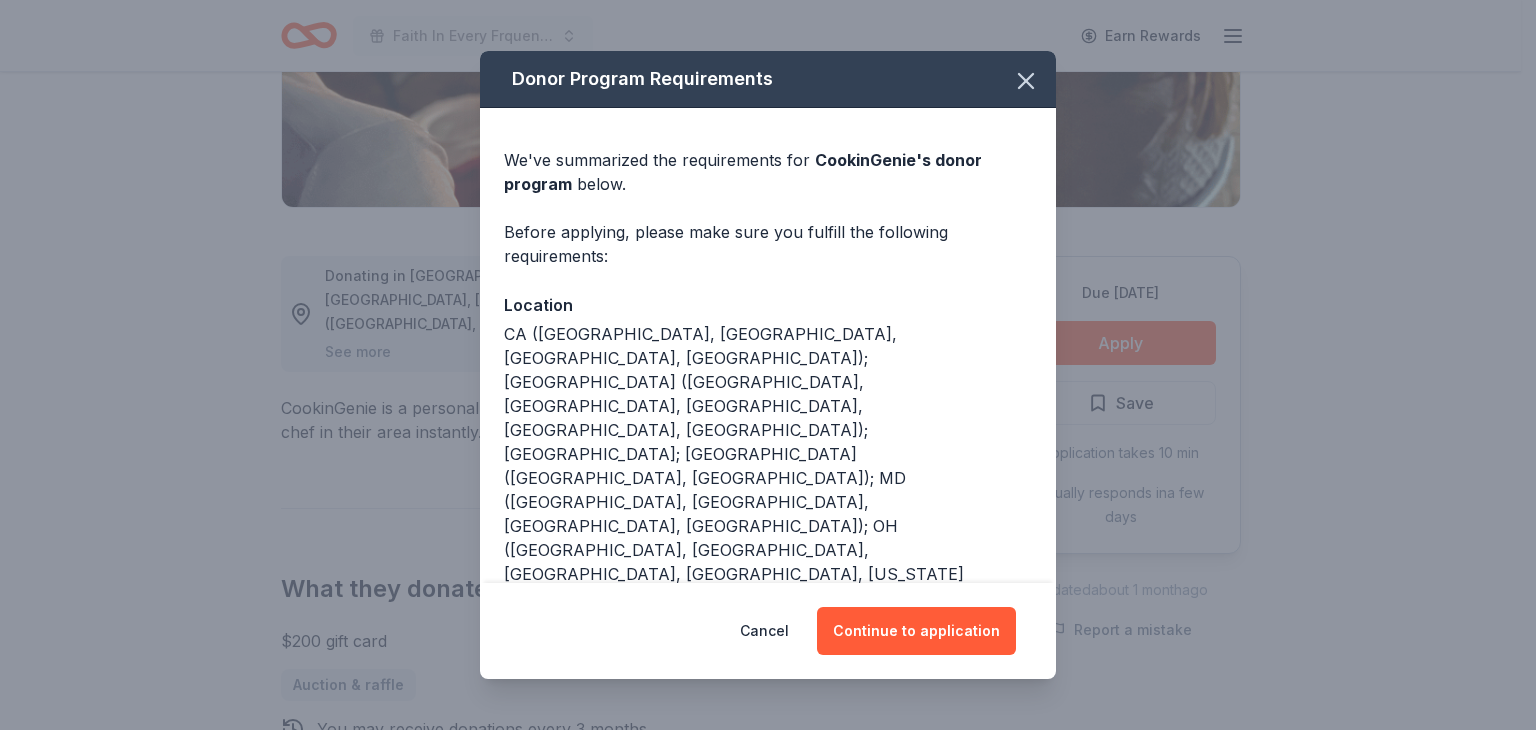 scroll, scrollTop: 200, scrollLeft: 0, axis: vertical 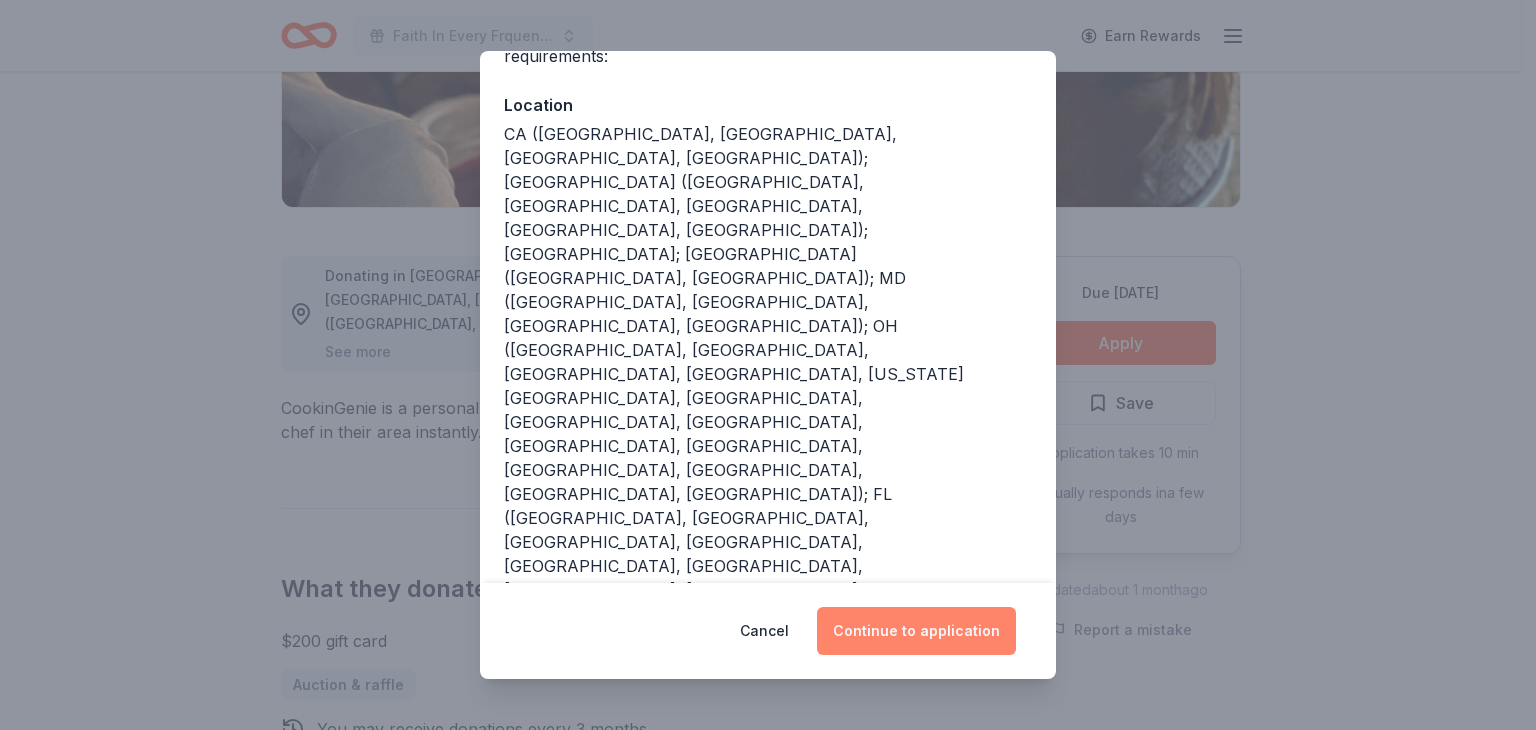 click on "Continue to application" at bounding box center [916, 631] 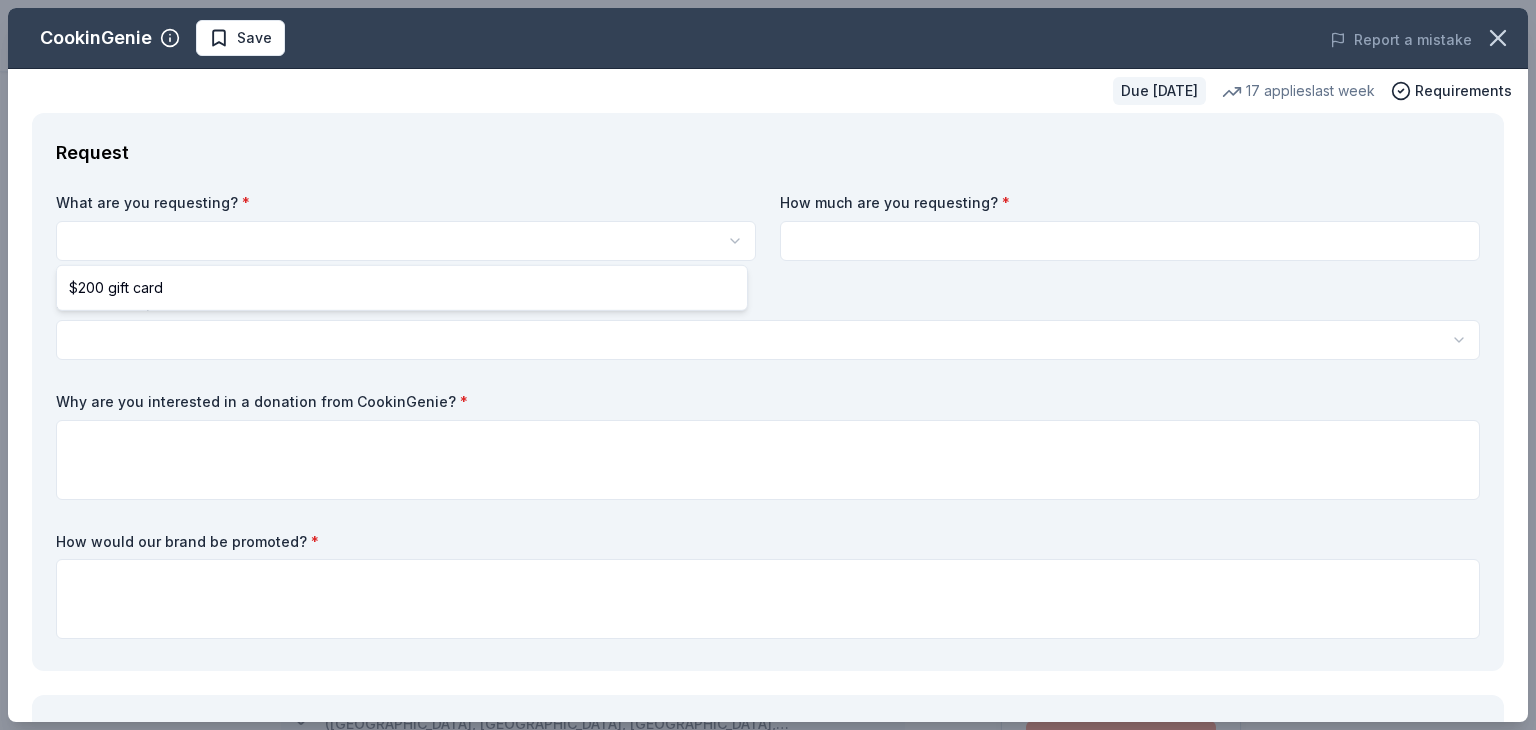 scroll, scrollTop: 0, scrollLeft: 0, axis: both 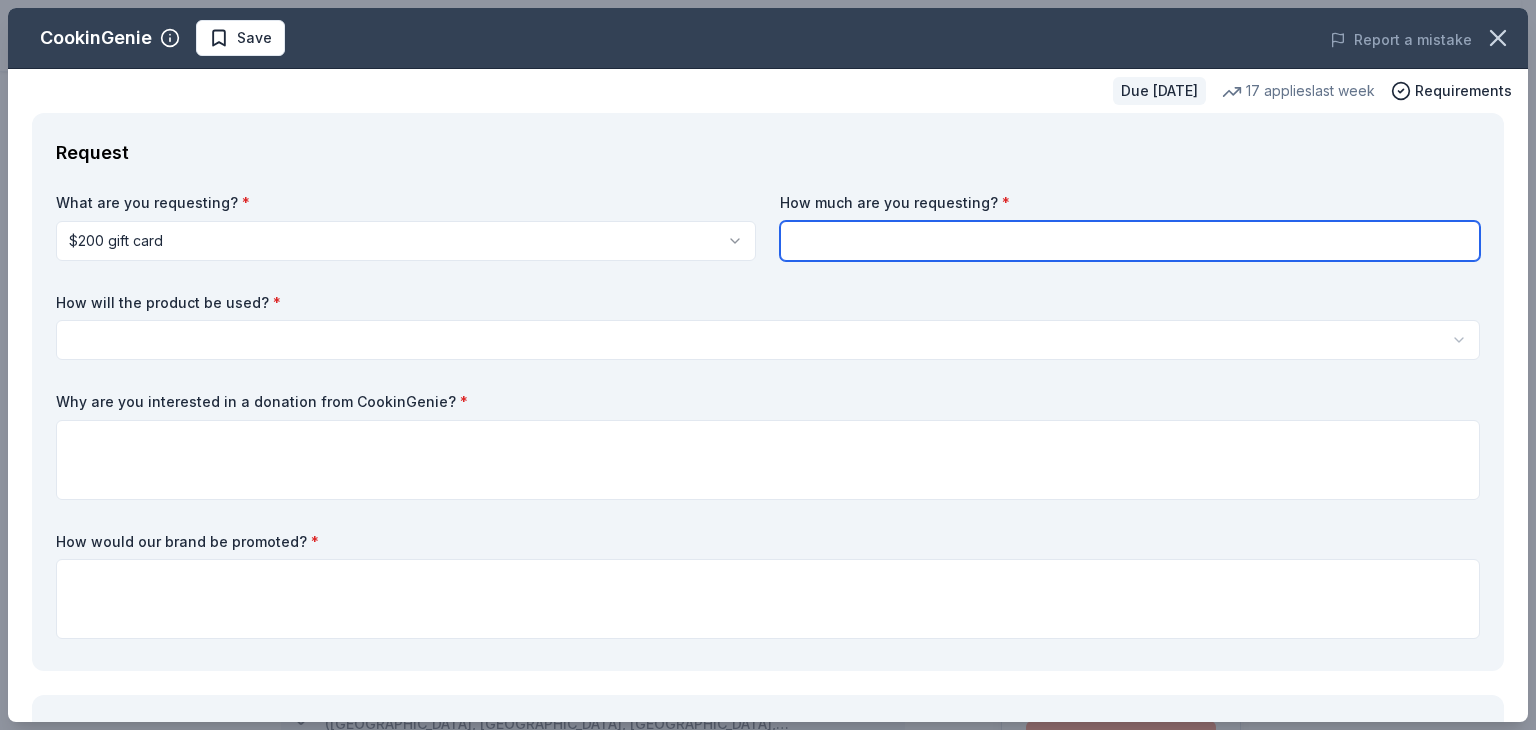 click at bounding box center (1130, 241) 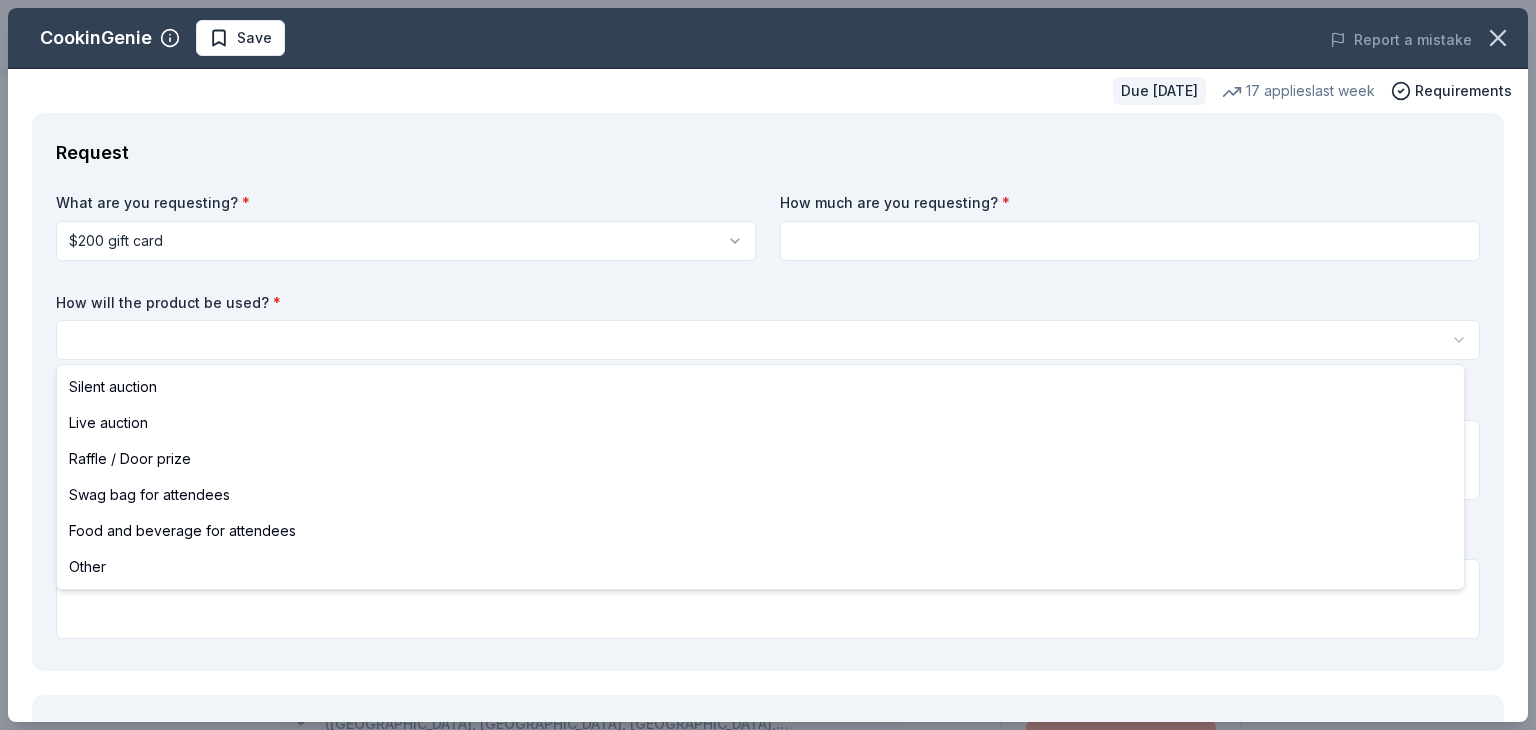 click on "Faith In Every Frquency Save Apply Due in 103 days Share CookinGenie 5.0 • 4  reviews 17   applies  last week 95% approval rate $ 200 donation value Share See more CookinGenie is a personal chef platform that makes it easy for anyone to book a chef in their area instantly. Dinner parties, Meal Prep and more! What they donate $200 gift card Auction & raffle   You may receive donations every   3 months Who they donate to CookinGenie  hasn ' t listed any preferences or eligibility criteria. Due in 103 days Apply Save Application takes 10 min Usually responds in  a few days Updated  about 1 month  ago Report a mistake 95% approval rate 95 % approved 5 % declined 0 % no response CookinGenie is  a generous donor :  they are likely to respond and approve your request if you fit their criteria. $ 200 donation value (average) <1% 96% <1% 4% $0 → $125 $125 → $250 $250 → $375 $375 → $500 CookinGenie's donation is  consistent :  they donate the same value regardlesss of the application. 5.0 • 4  reviews • 4" at bounding box center [768, 365] 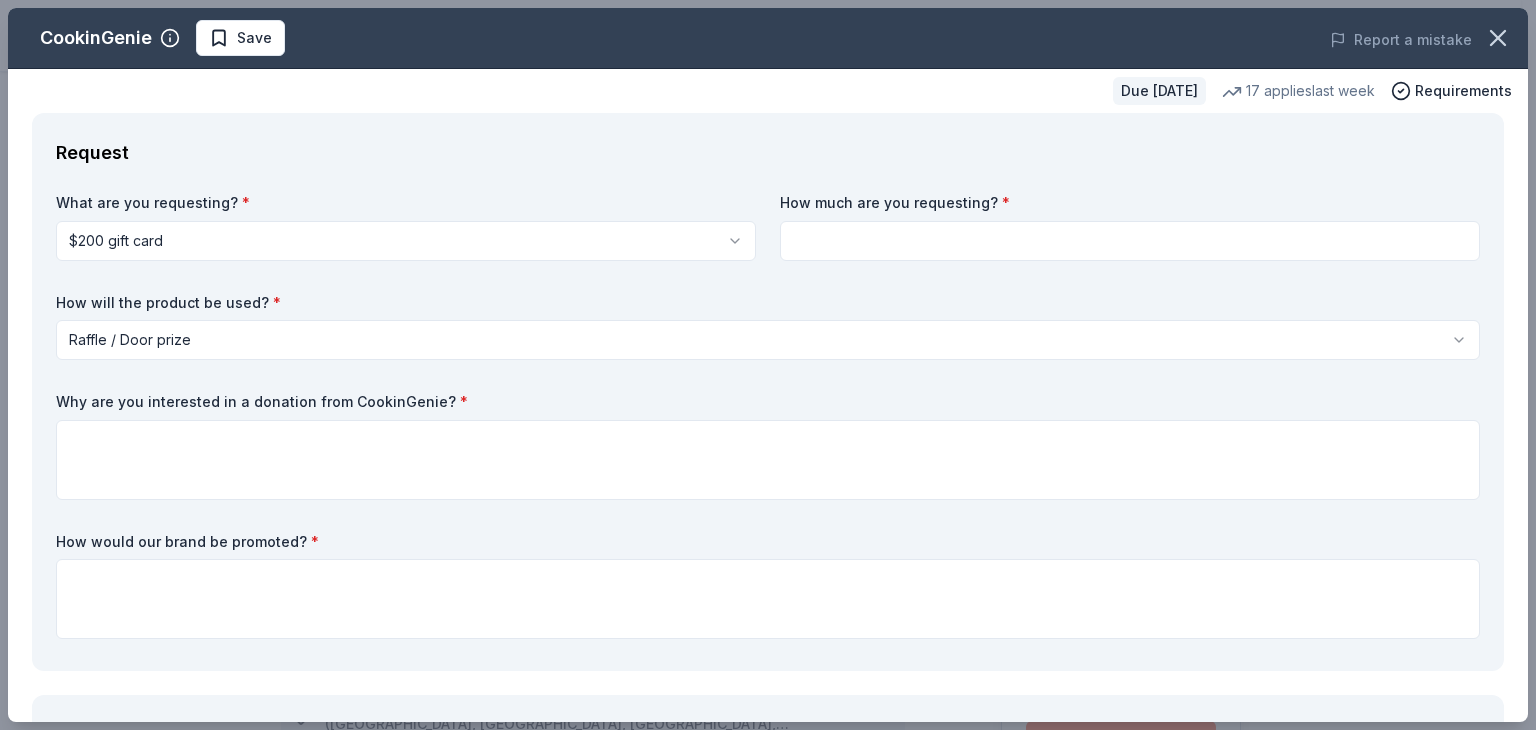 click on "Why are you interested in a donation from CookinGenie? *" at bounding box center [768, 402] 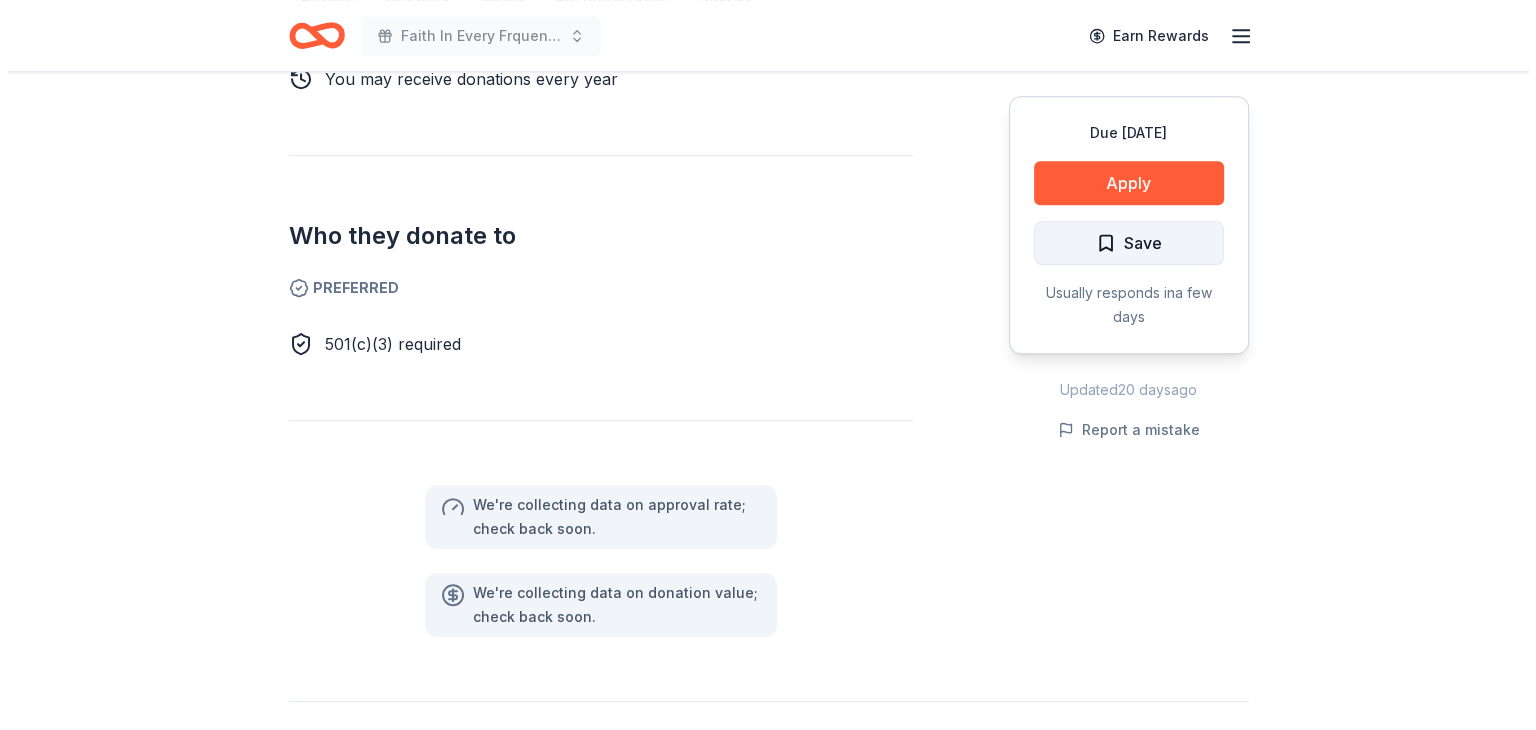 scroll, scrollTop: 900, scrollLeft: 0, axis: vertical 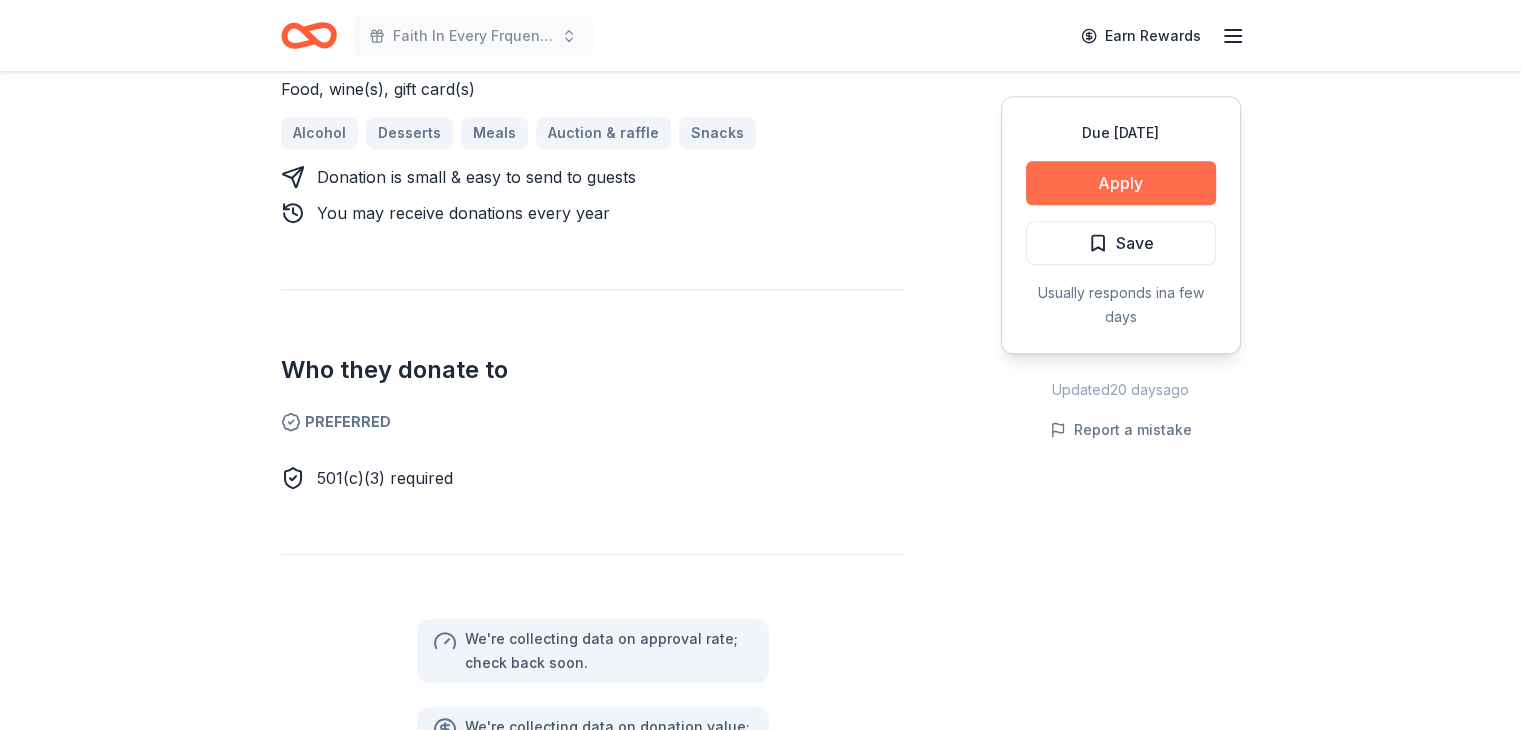click on "Apply" at bounding box center [1121, 183] 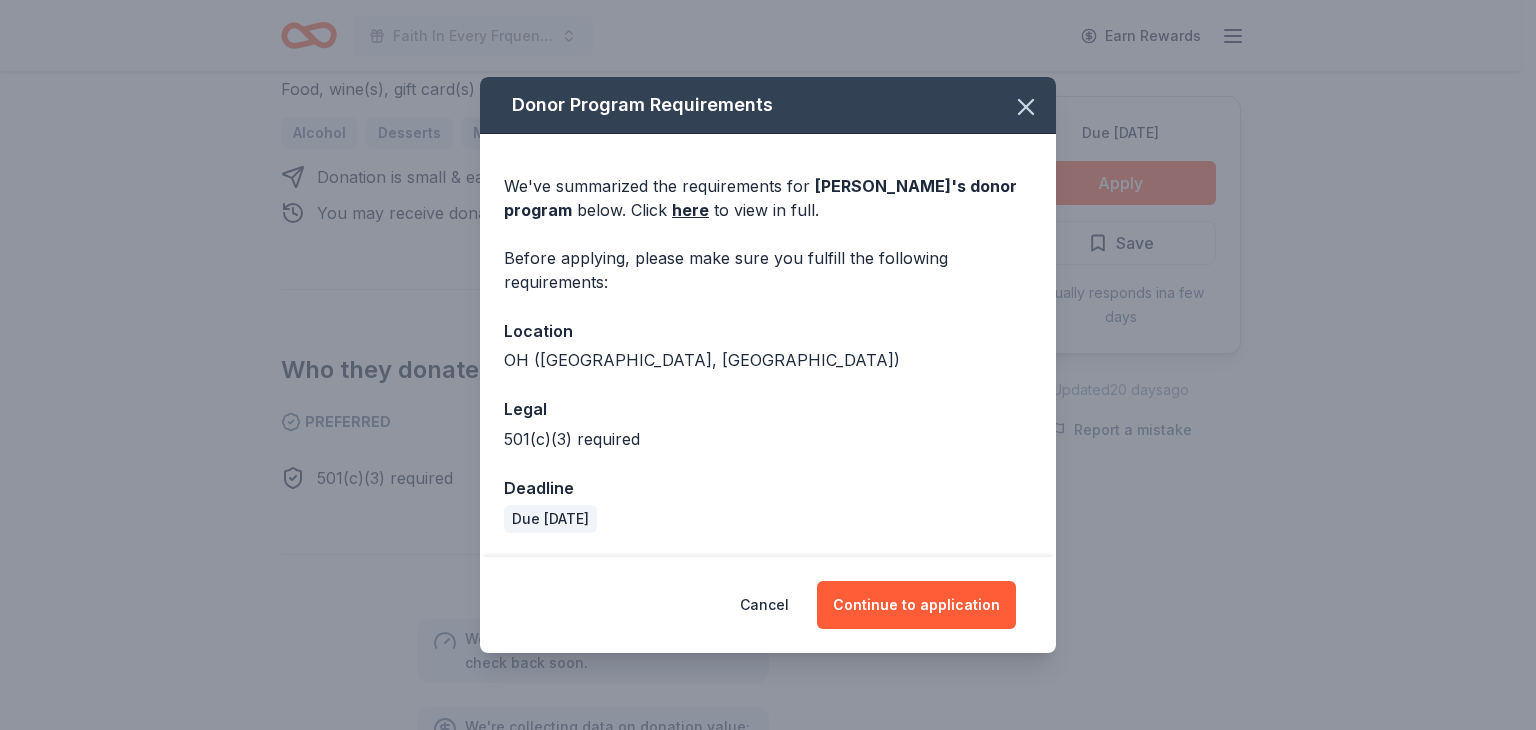 drag, startPoint x: 924, startPoint y: 607, endPoint x: 744, endPoint y: 473, distance: 224.40143 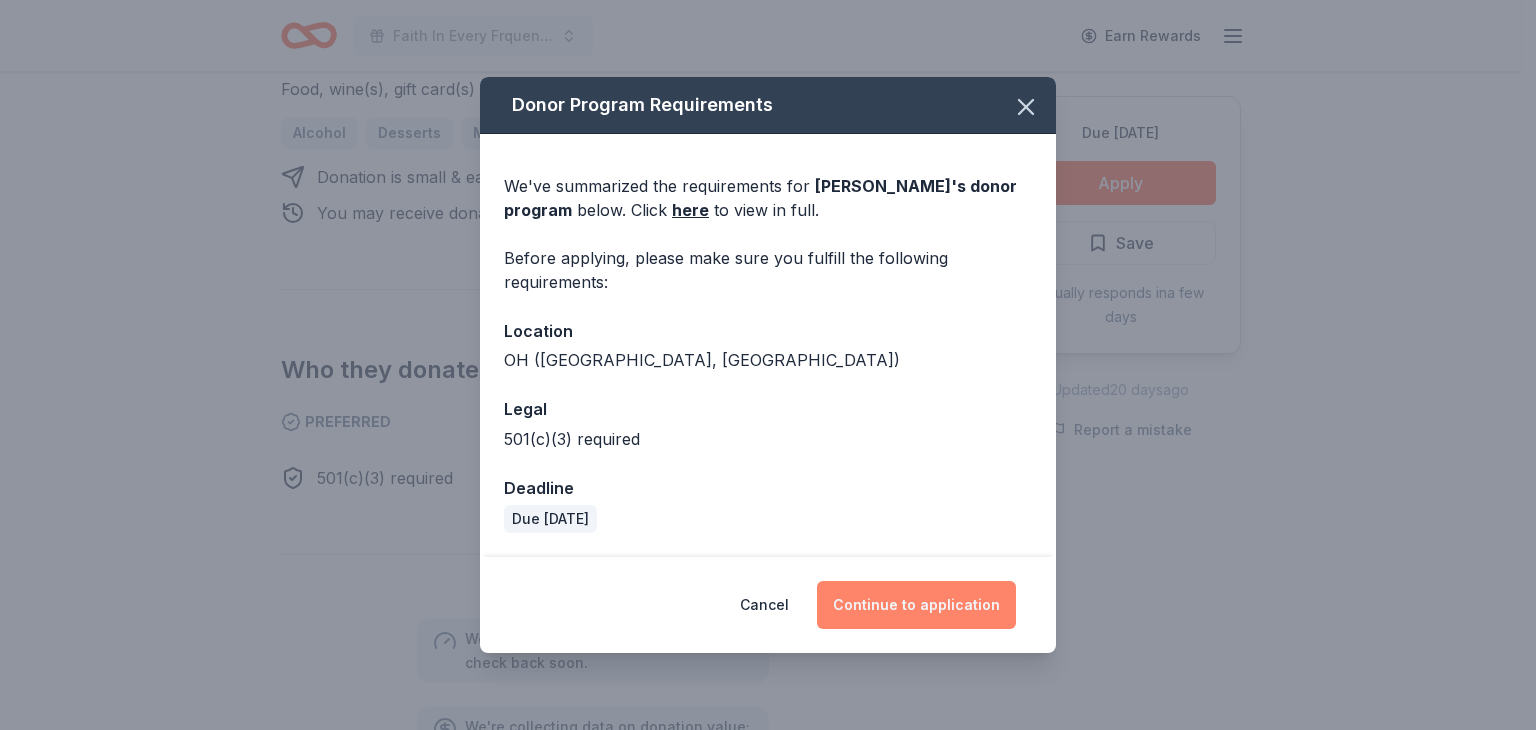 click on "Continue to application" at bounding box center (916, 605) 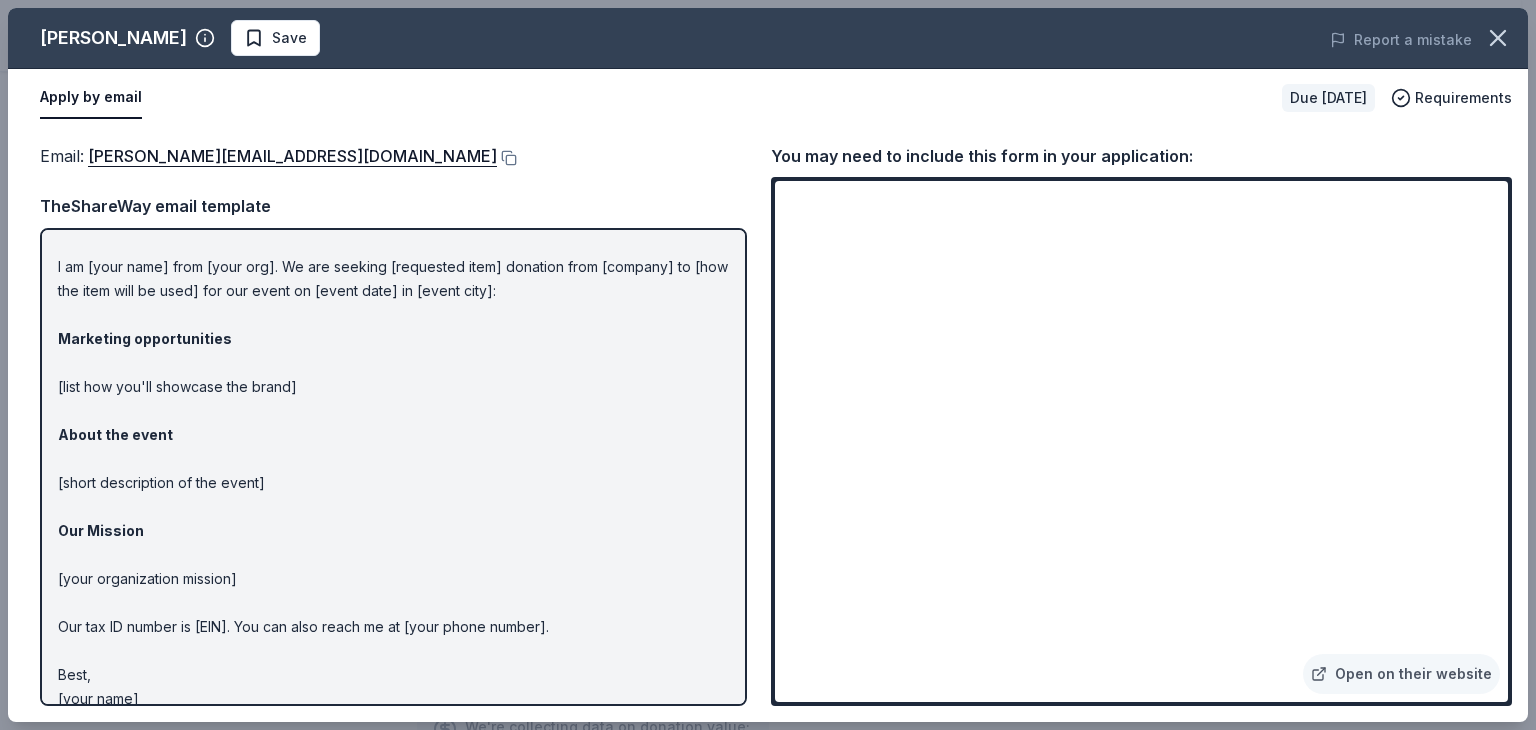 scroll, scrollTop: 0, scrollLeft: 0, axis: both 